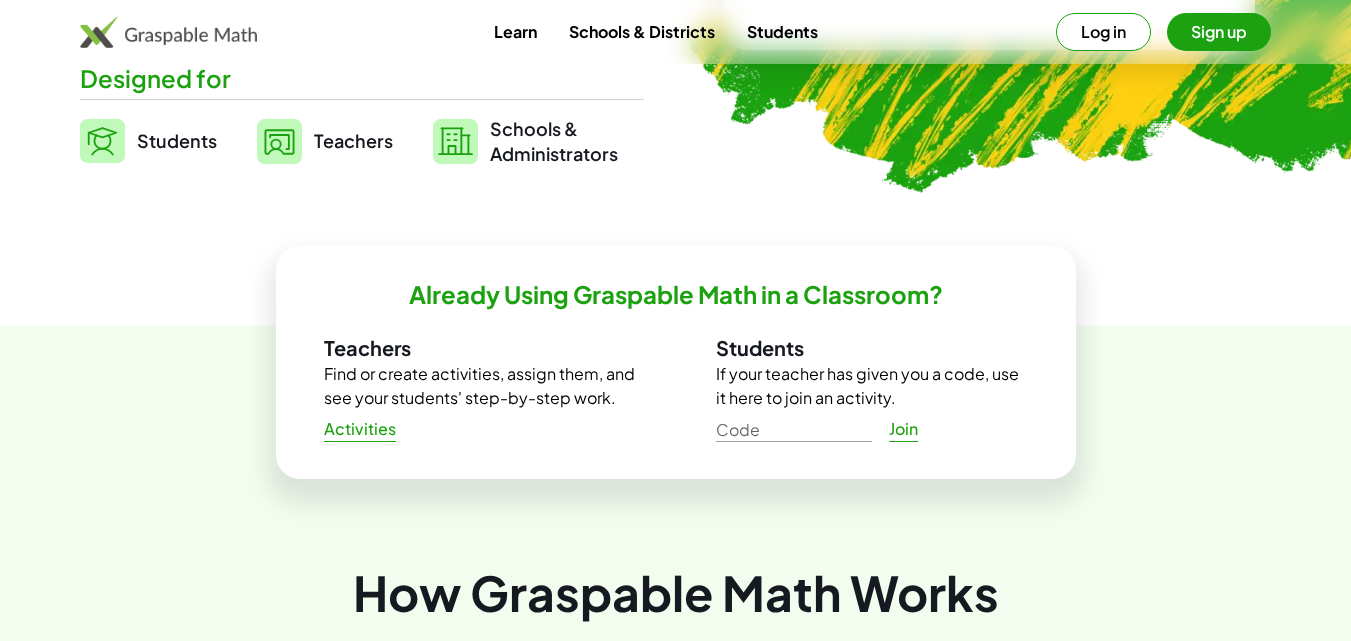 scroll, scrollTop: 500, scrollLeft: 0, axis: vertical 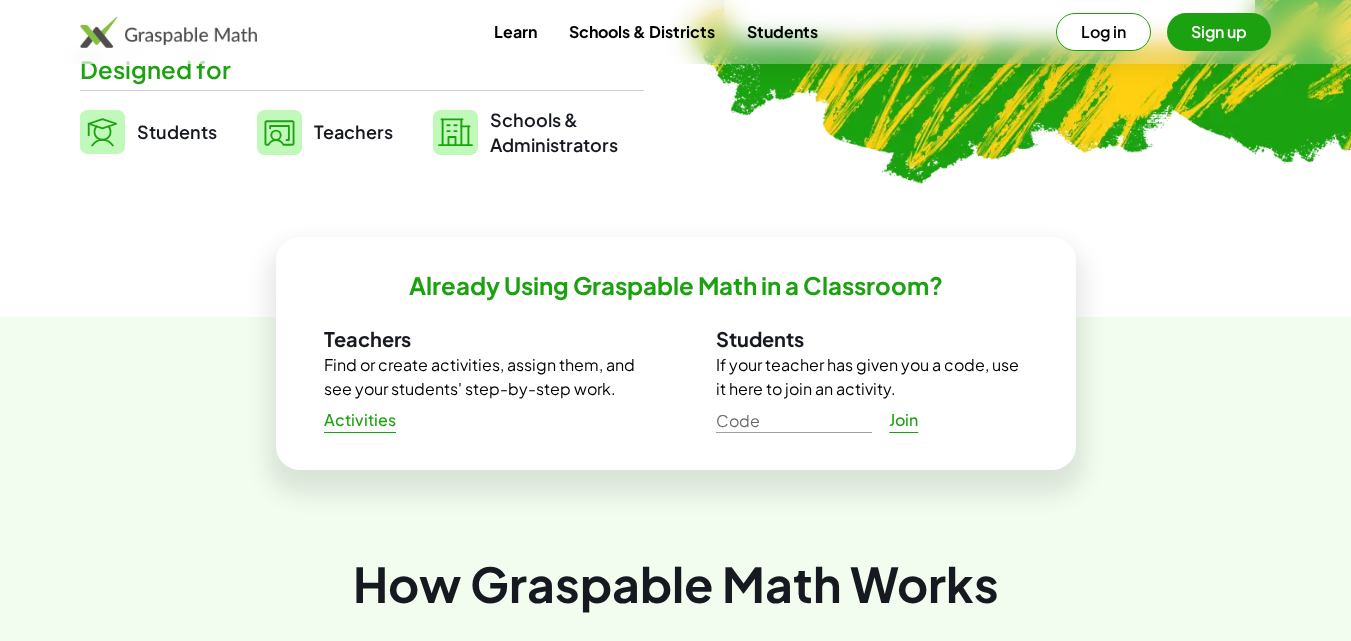 click on "Students" at bounding box center [177, 132] 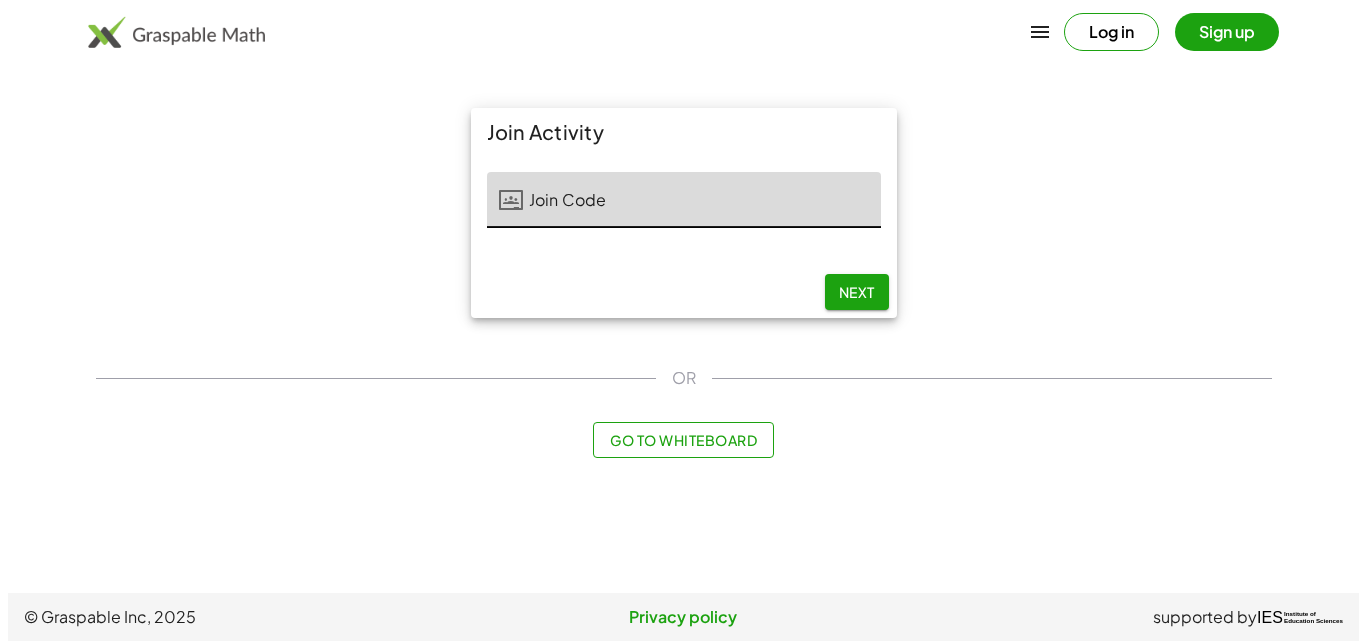 scroll, scrollTop: 0, scrollLeft: 0, axis: both 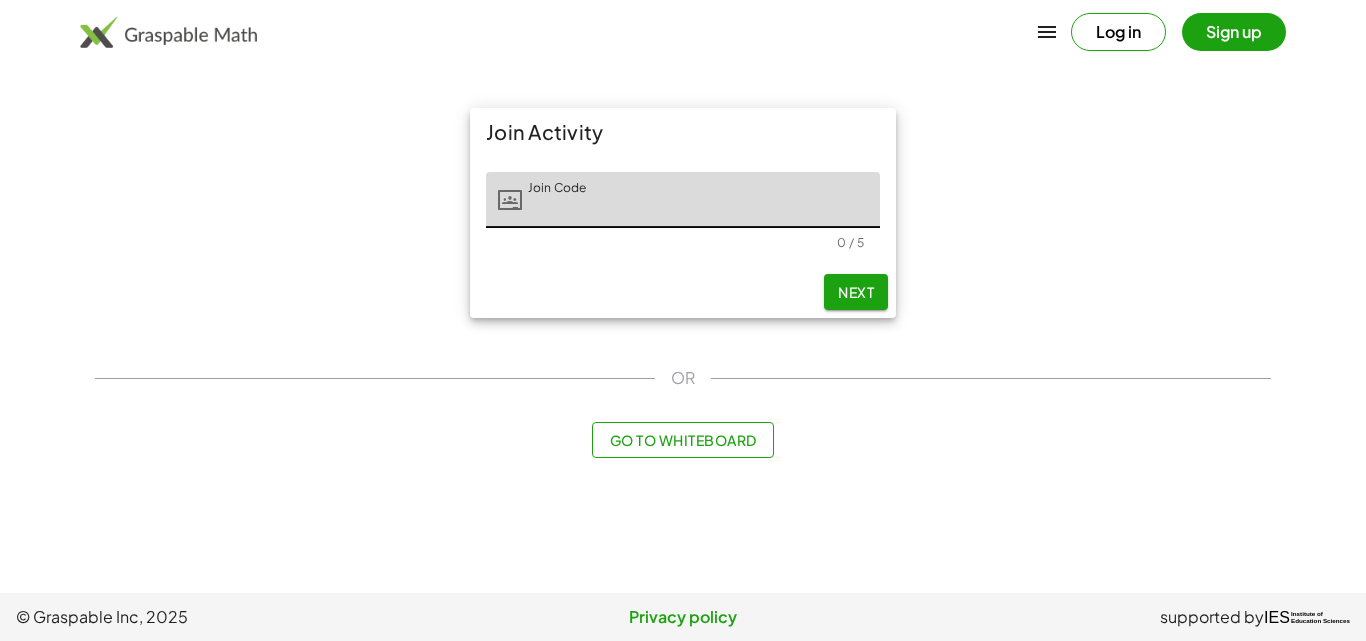 click on "Go to Whiteboard" 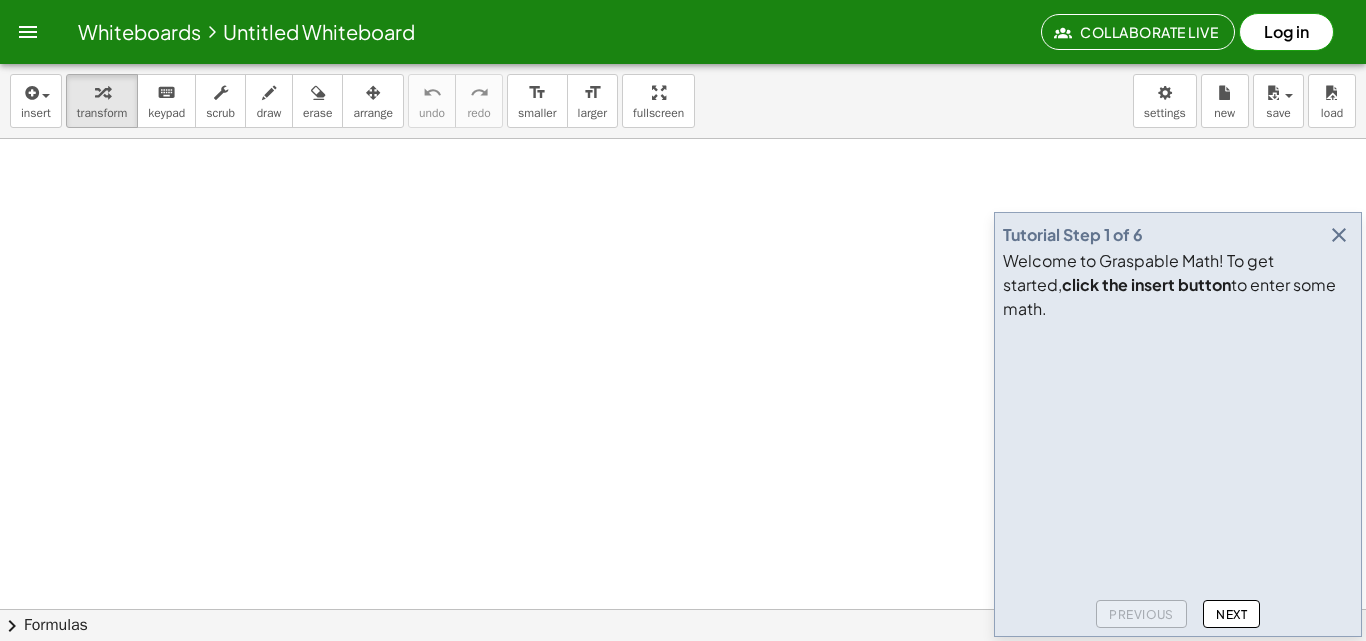 scroll, scrollTop: 0, scrollLeft: 0, axis: both 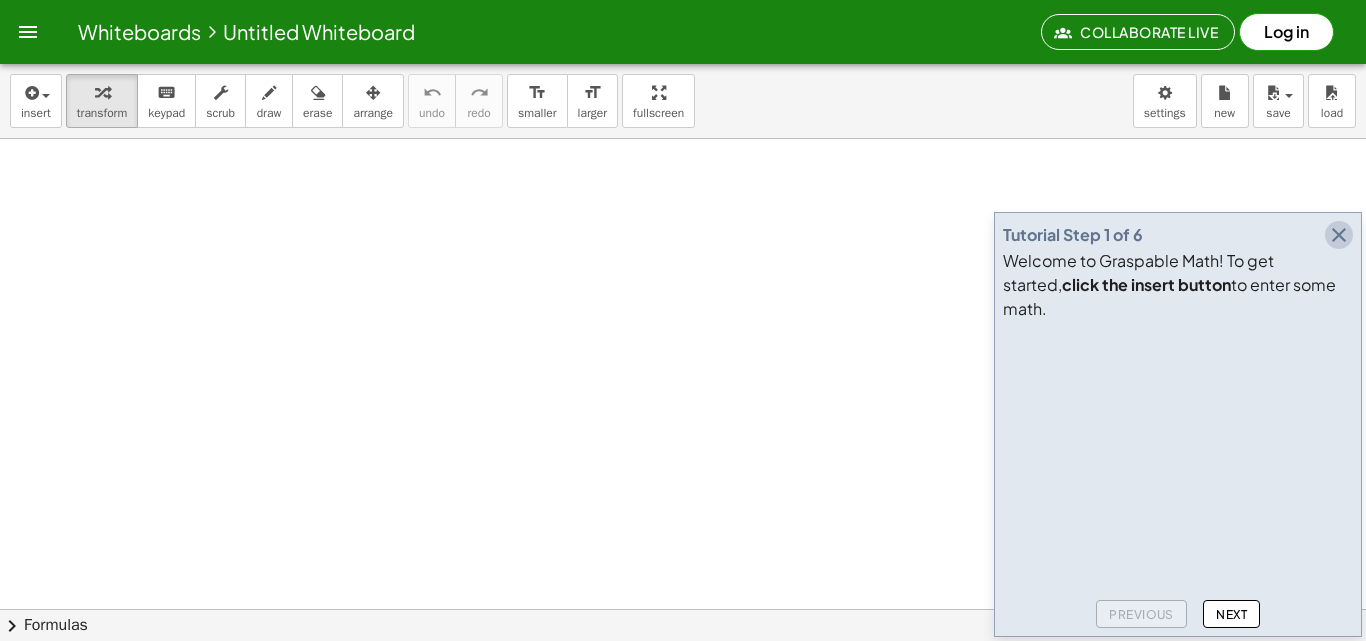 click at bounding box center [1339, 235] 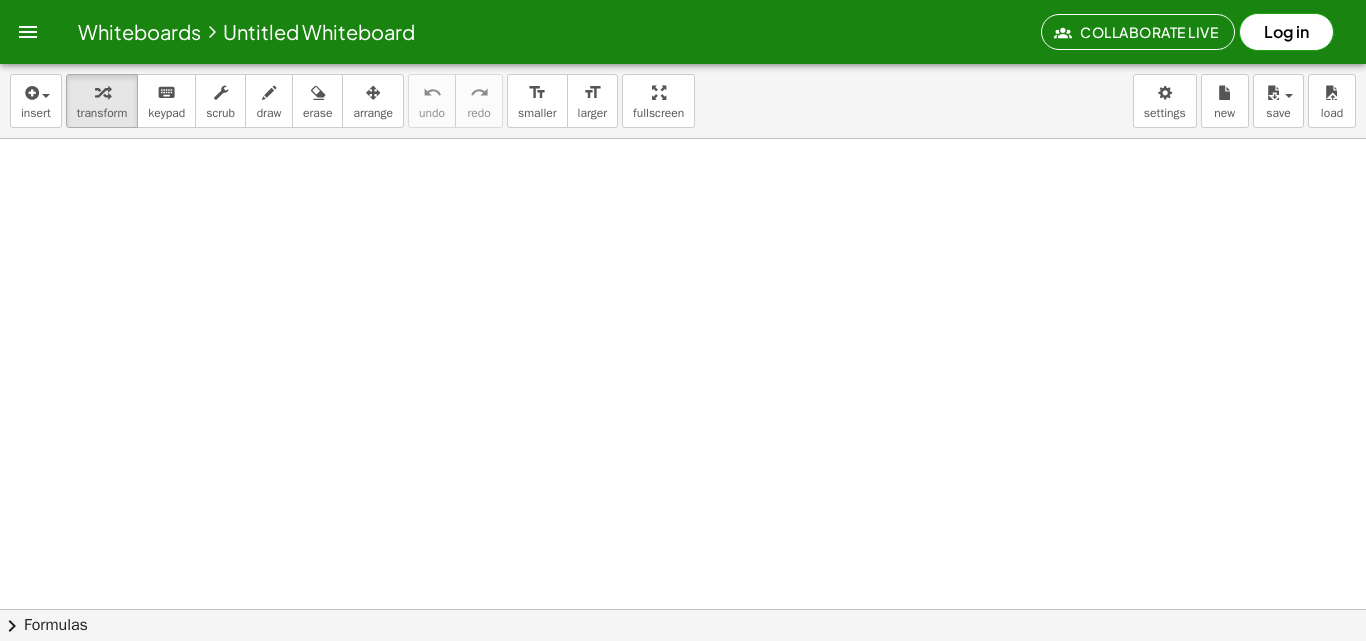 scroll, scrollTop: 0, scrollLeft: 0, axis: both 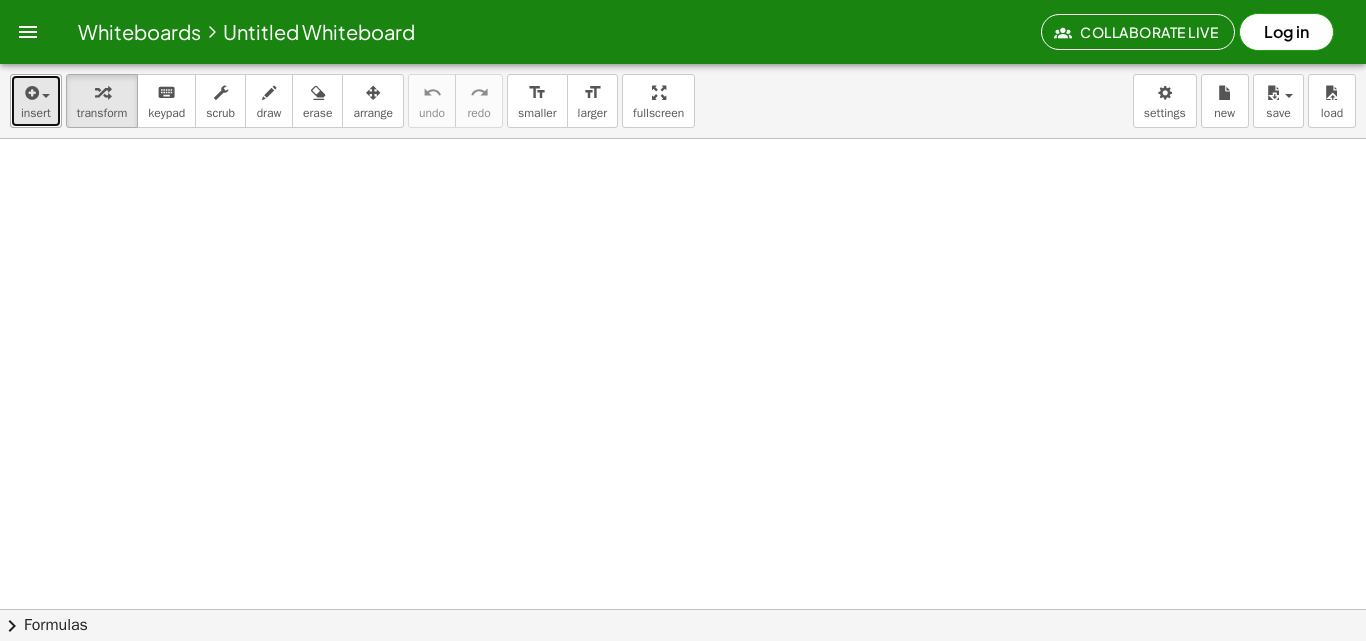 click on "insert" at bounding box center (36, 113) 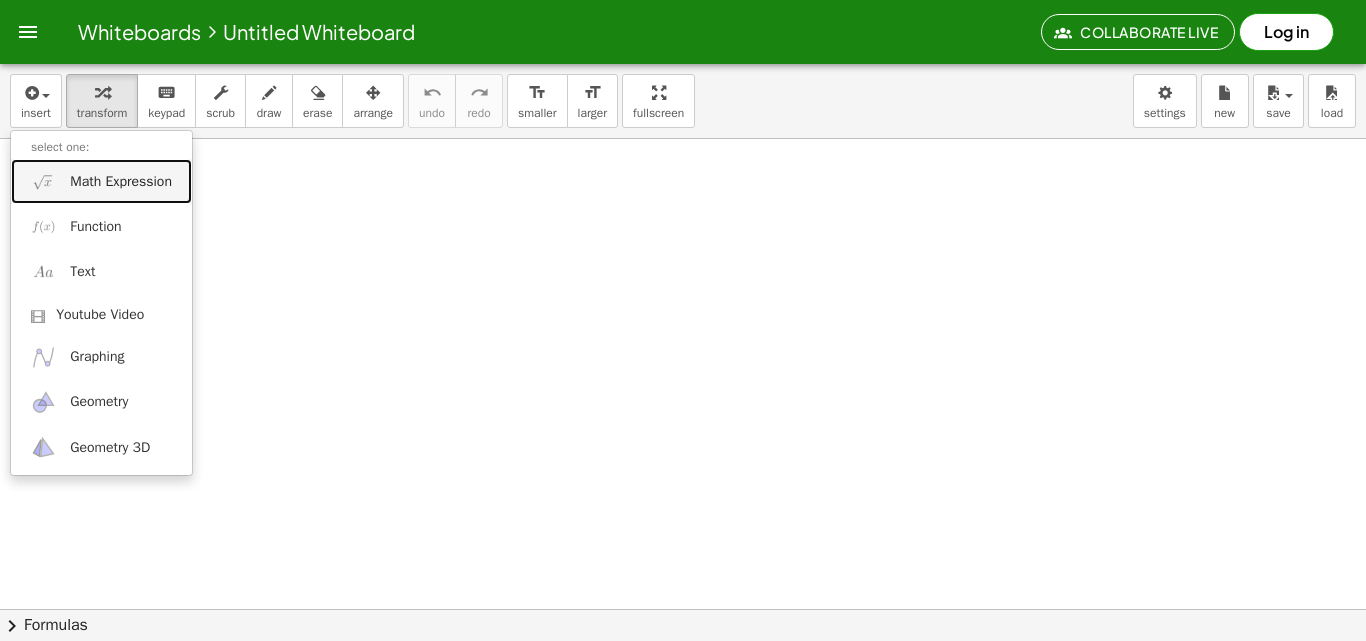 click on "Math Expression" at bounding box center [121, 182] 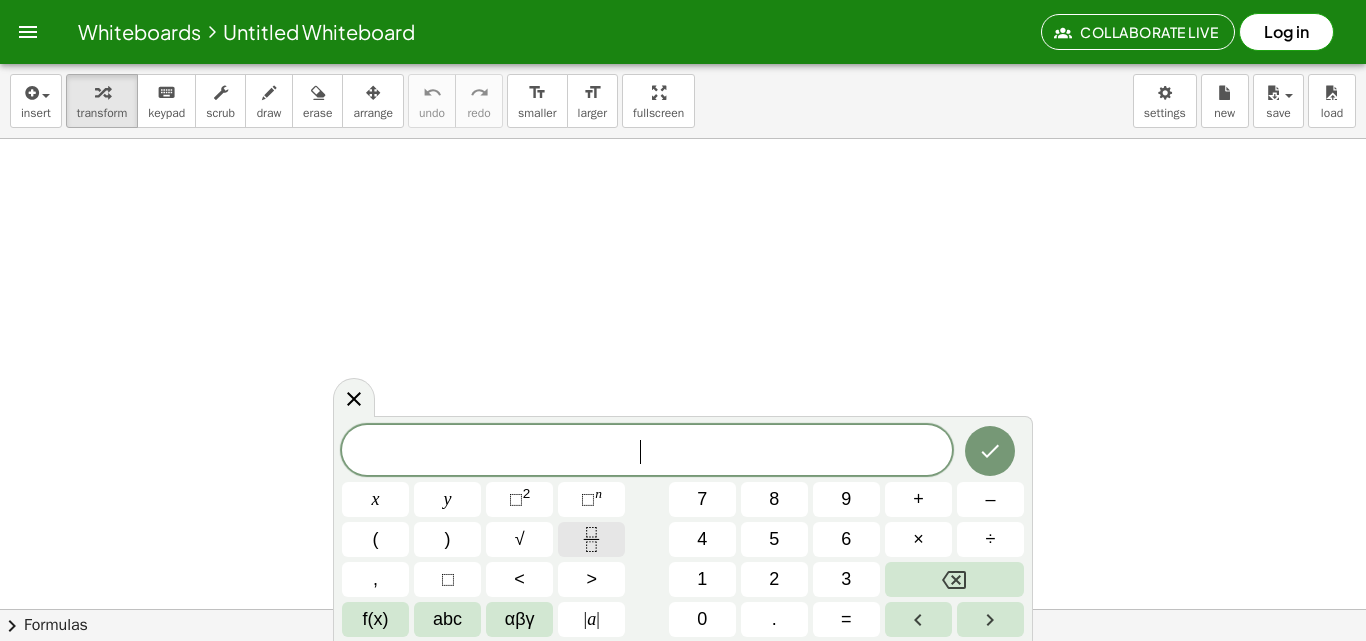 click 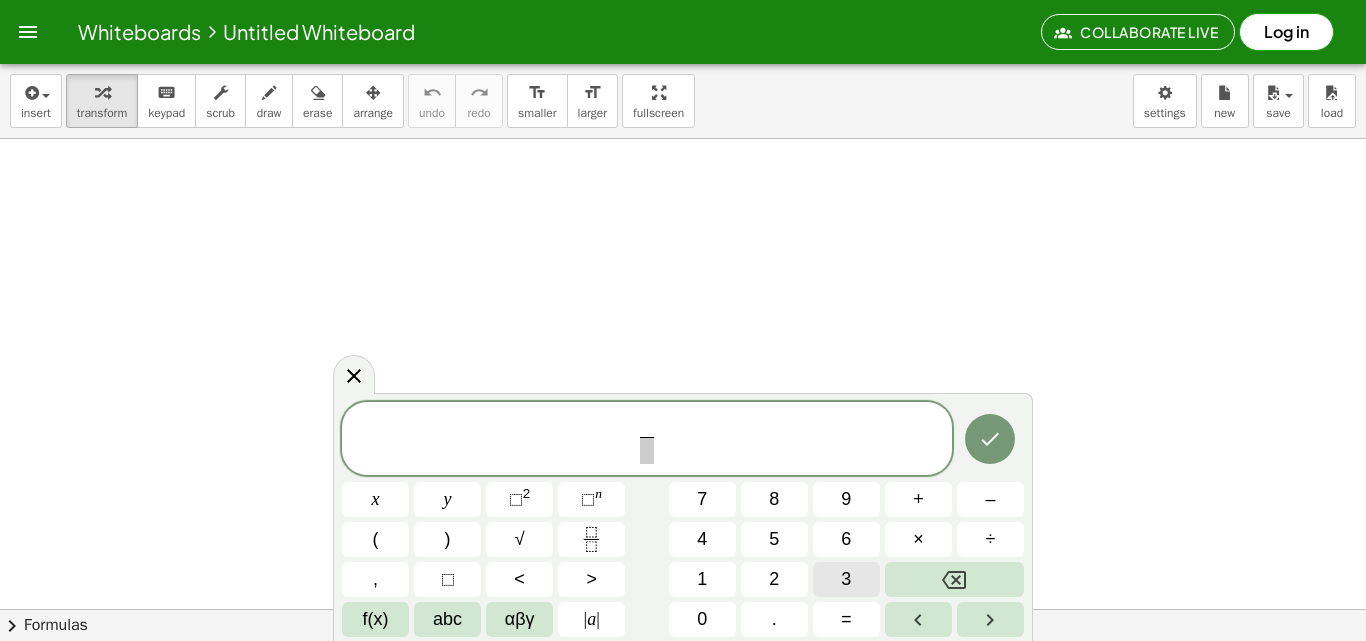 click on "3" at bounding box center (846, 579) 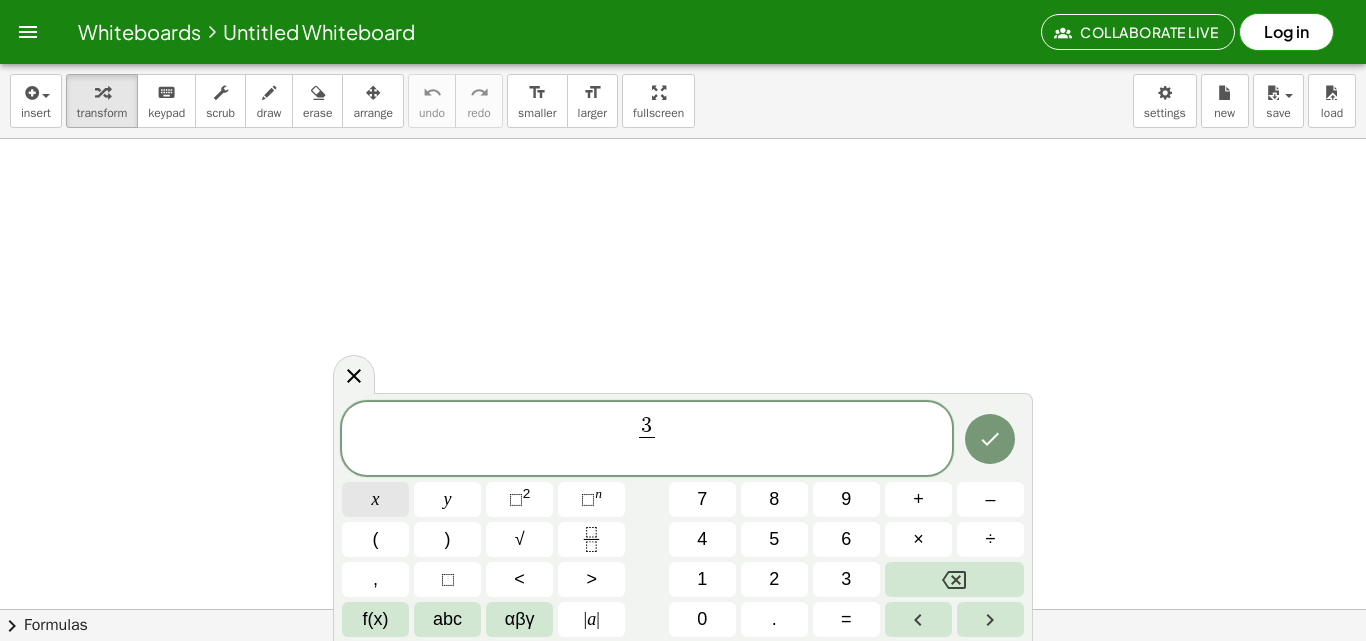 click on "x" at bounding box center (376, 499) 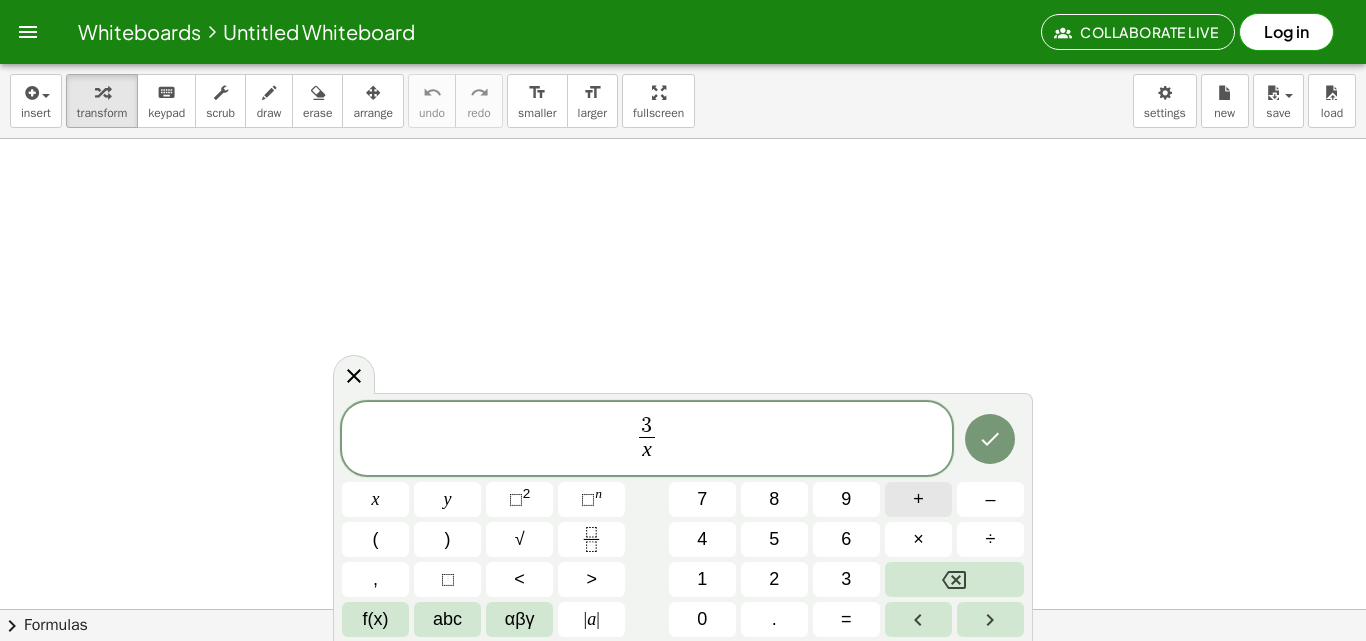 click on "+" at bounding box center (918, 499) 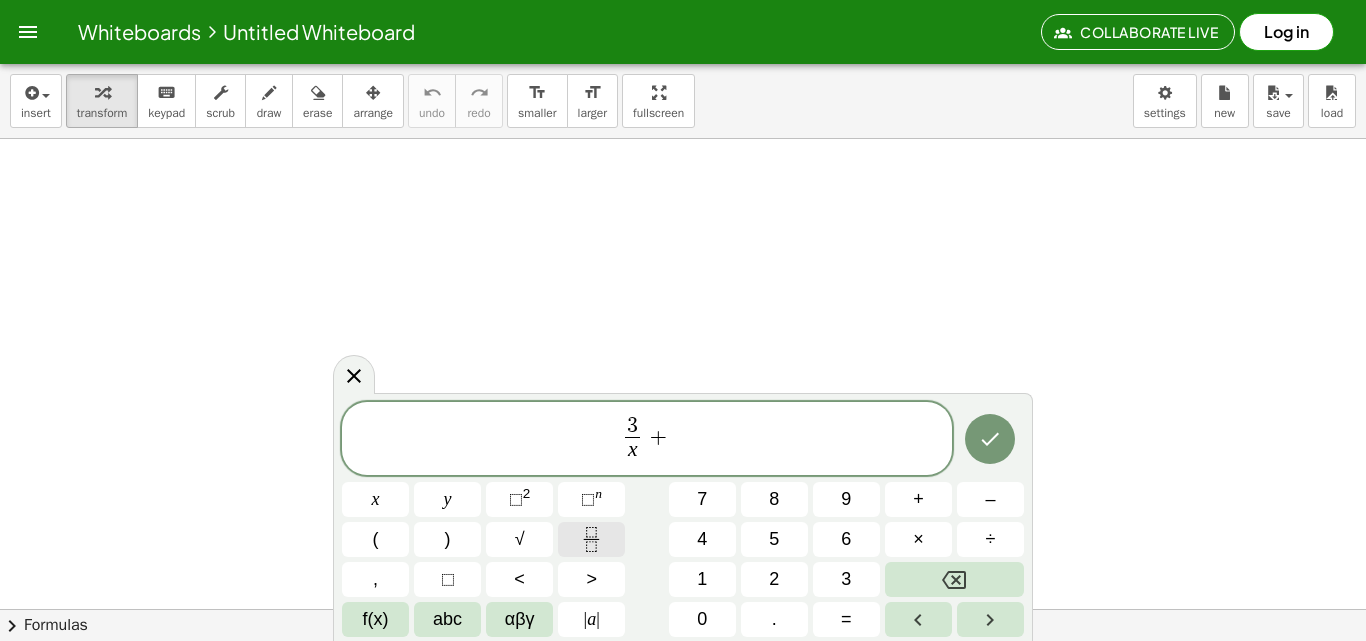 click at bounding box center [591, 539] 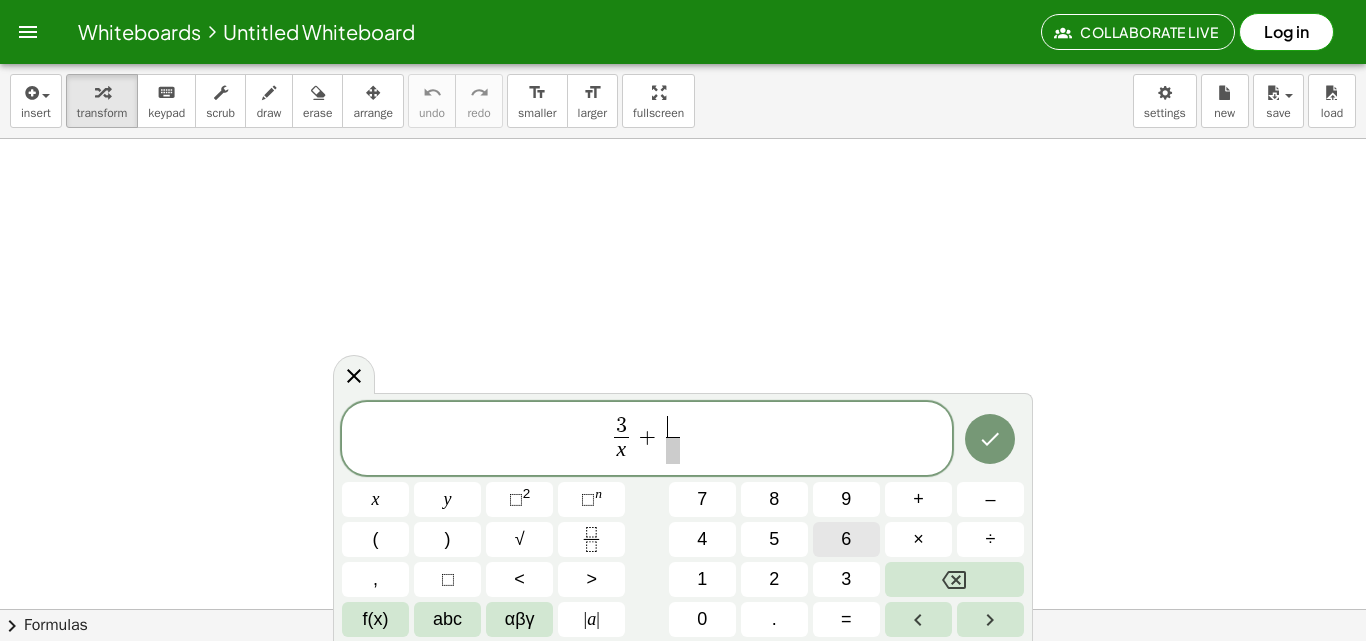 click on "6" at bounding box center [846, 539] 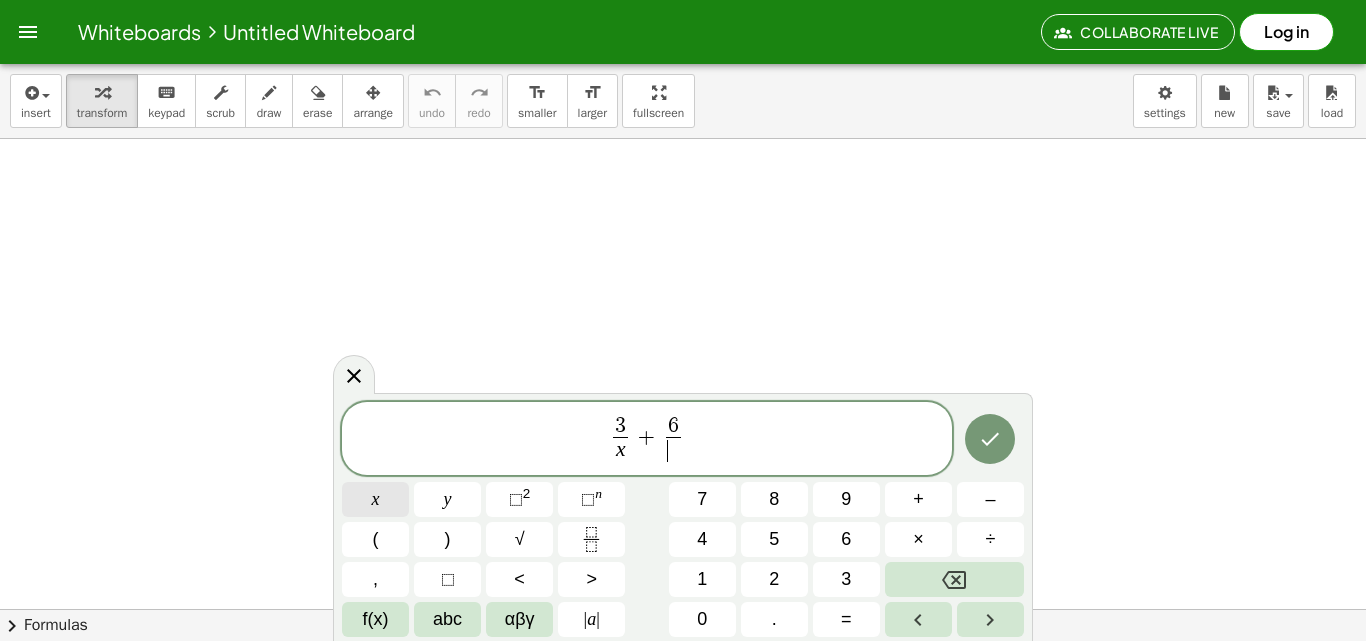 click on "x" at bounding box center (375, 499) 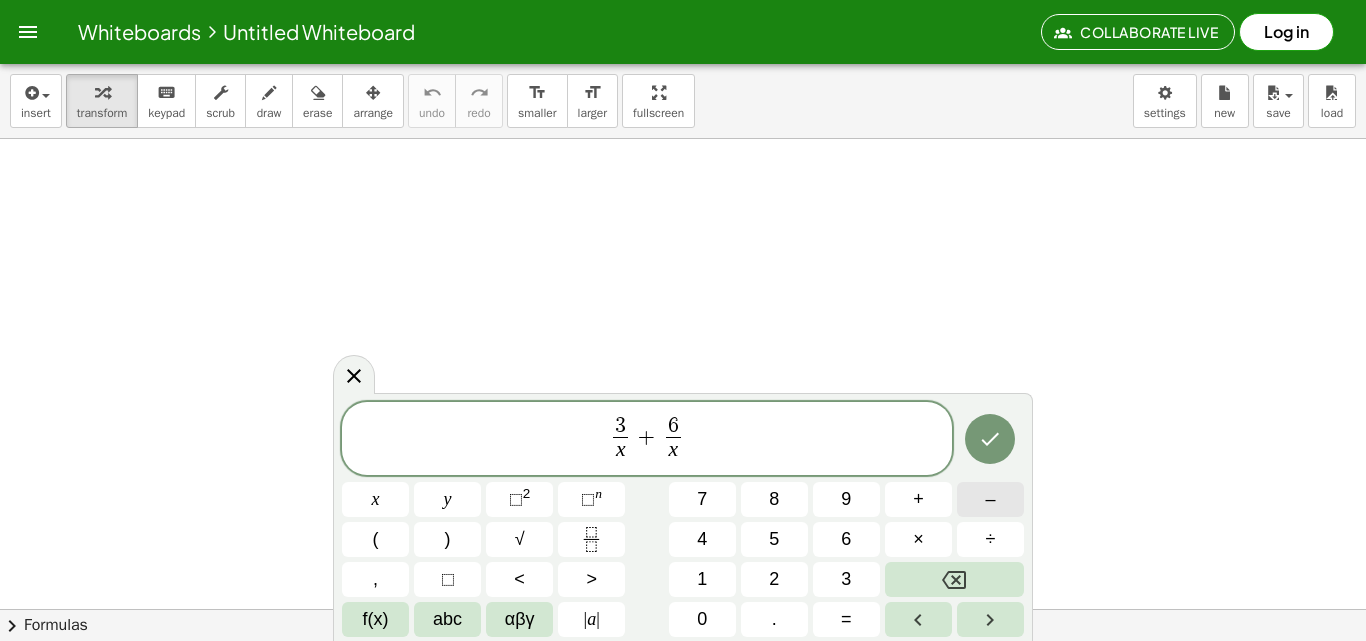 click on "–" at bounding box center (990, 499) 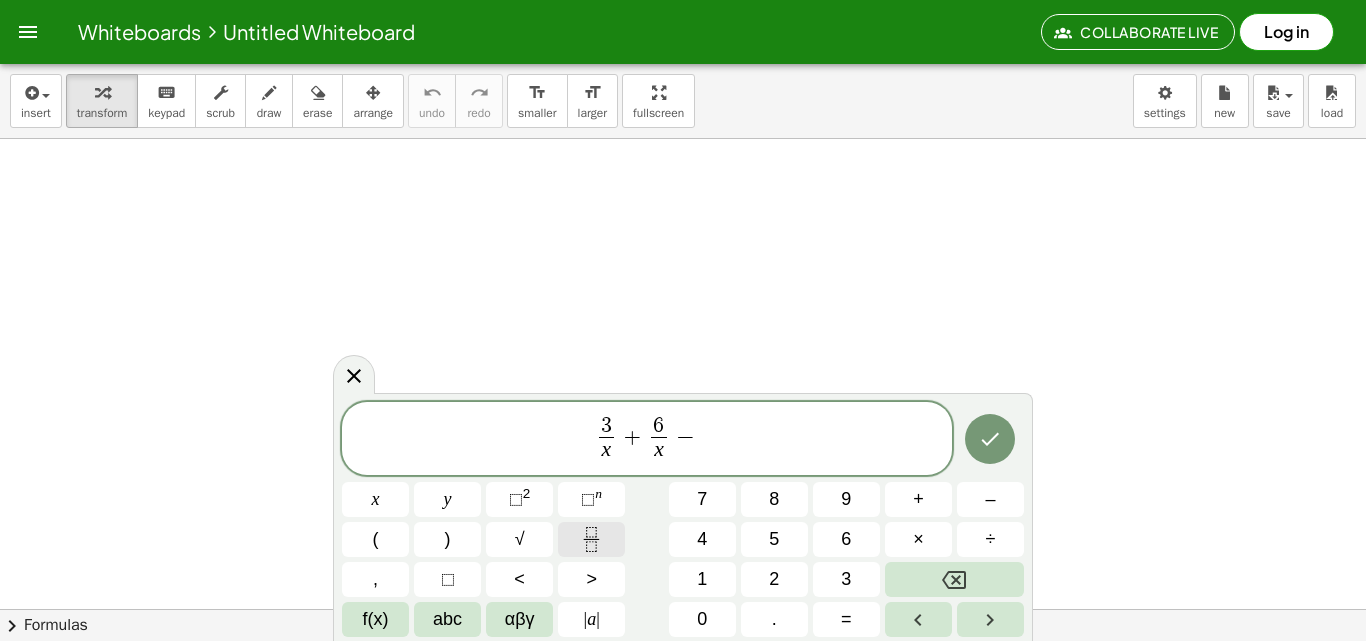 click at bounding box center (591, 539) 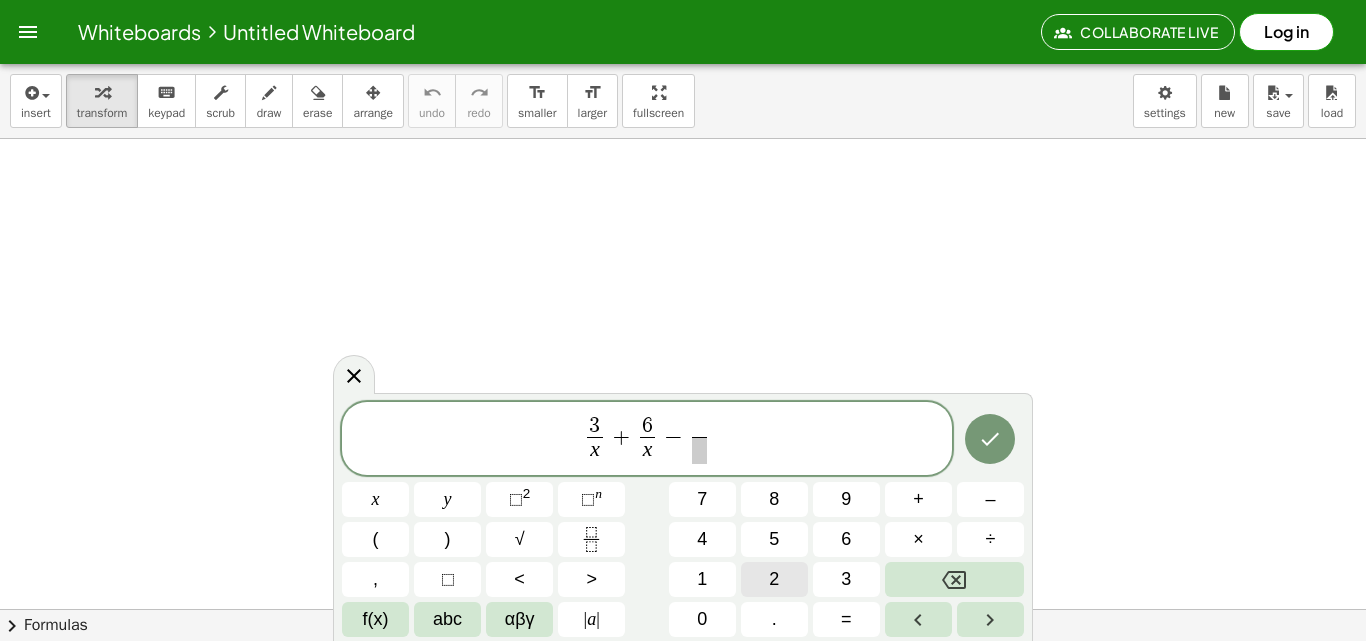 click on "2" at bounding box center (774, 579) 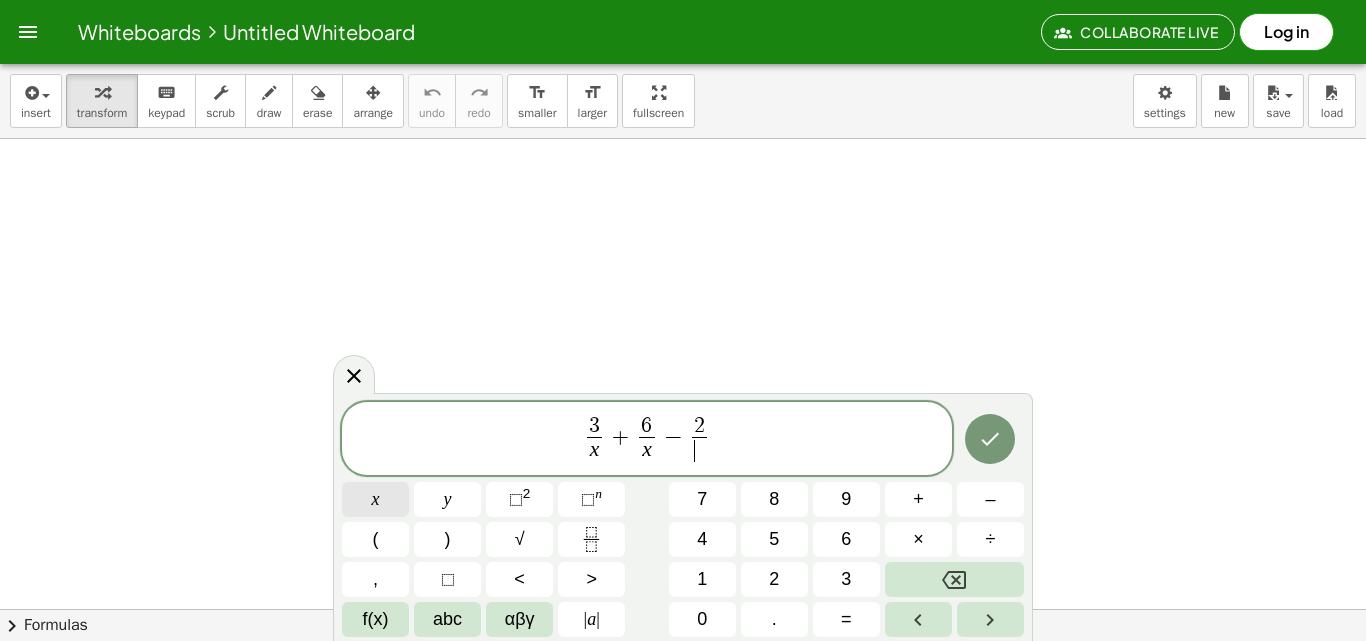 click on "x" at bounding box center (375, 499) 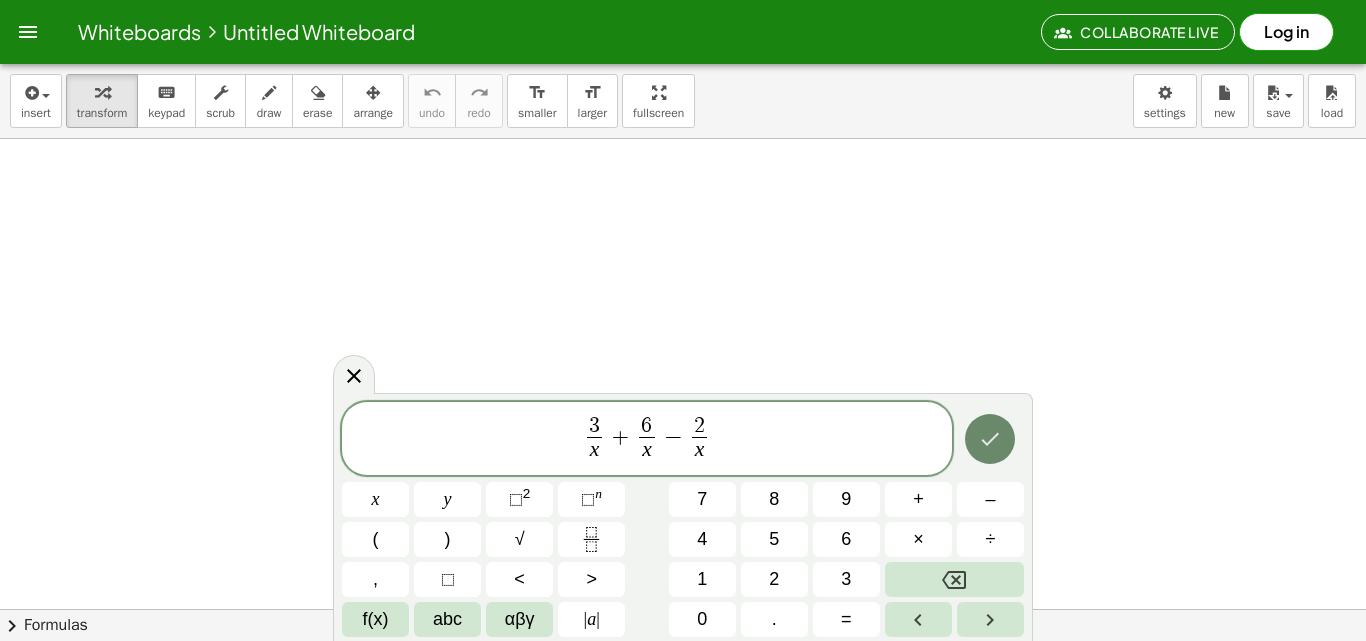 click 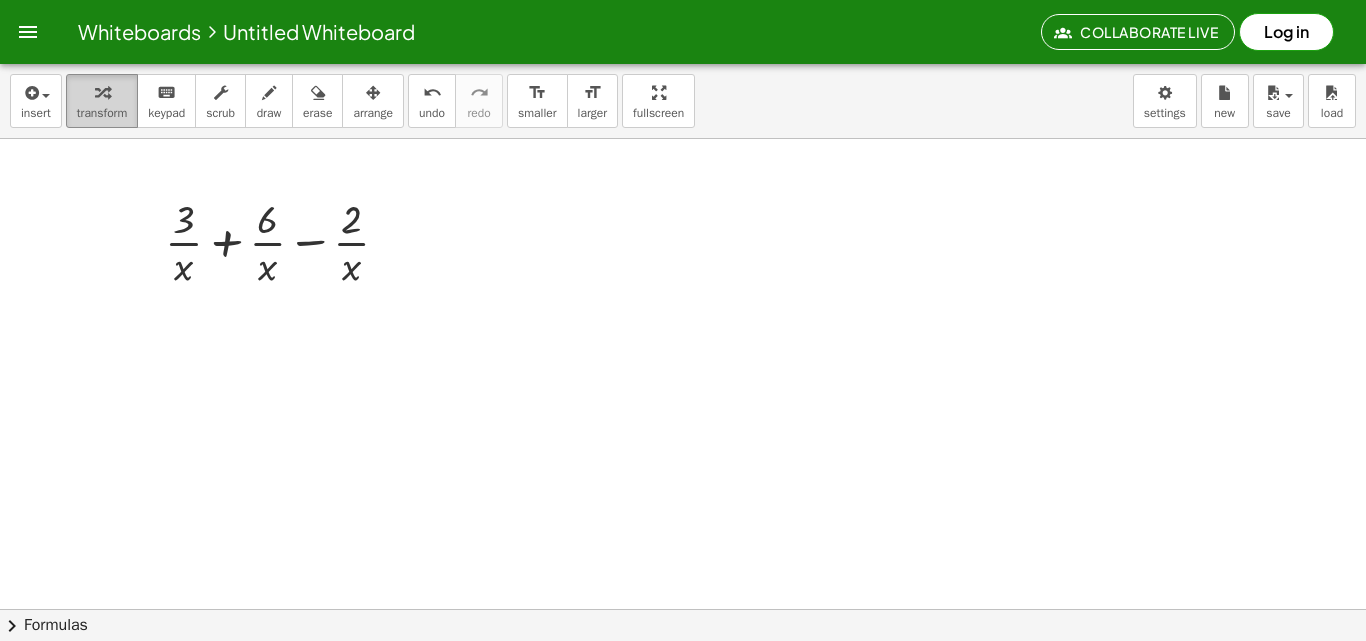 click on "transform" at bounding box center (102, 113) 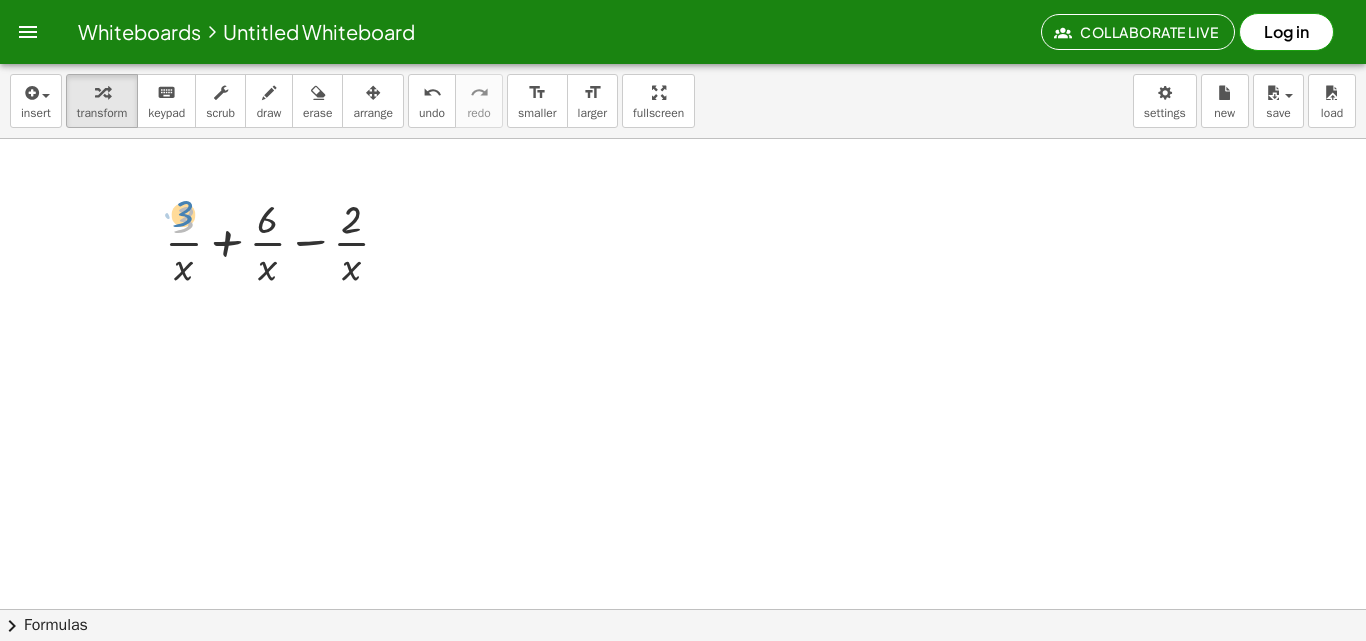click at bounding box center [285, 241] 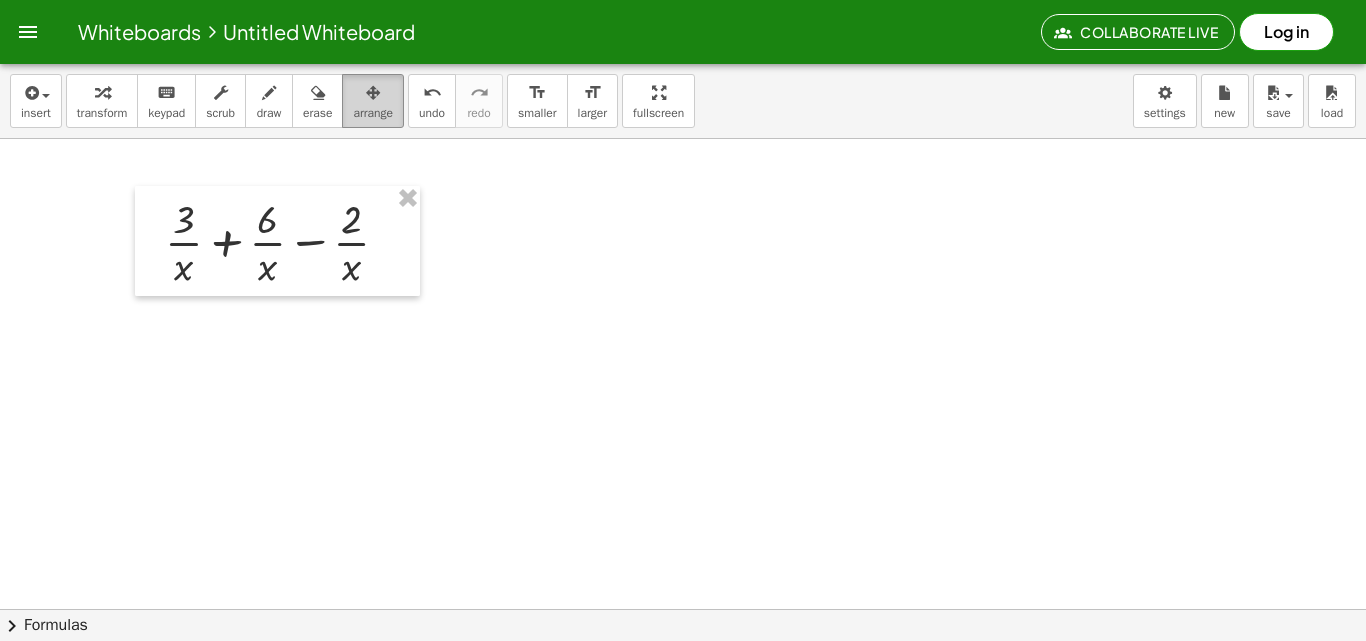 click at bounding box center (373, 93) 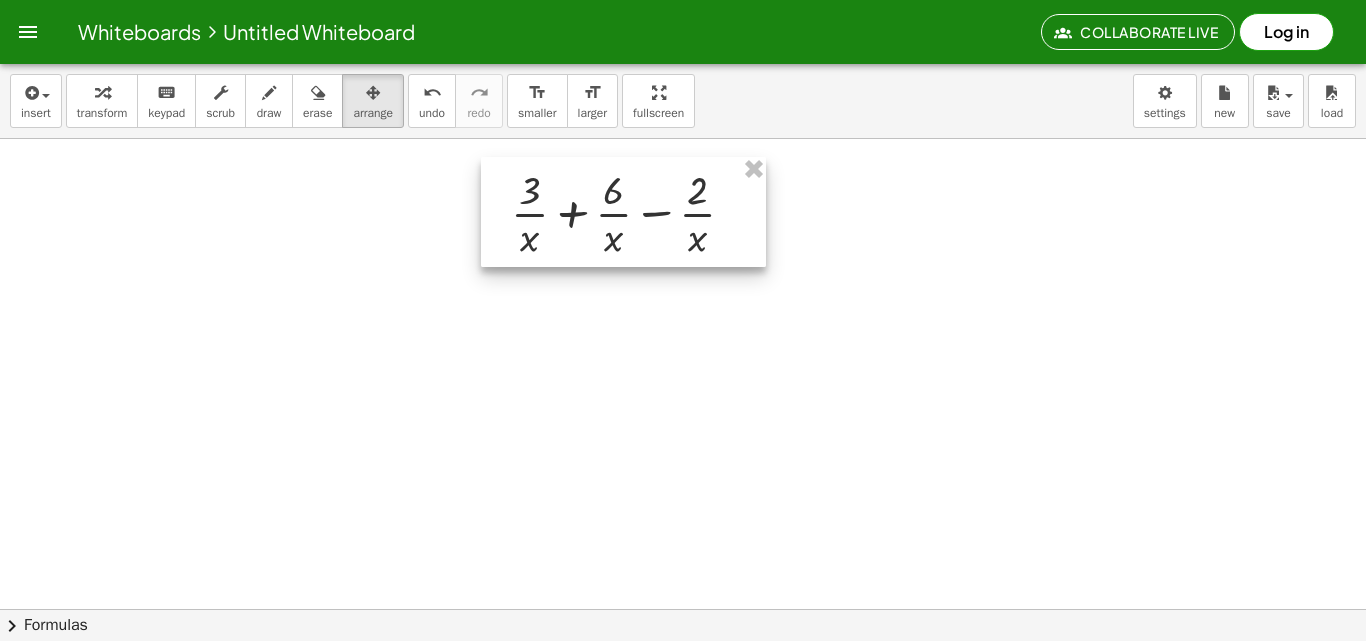 drag, startPoint x: 320, startPoint y: 258, endPoint x: 666, endPoint y: 229, distance: 347.2132 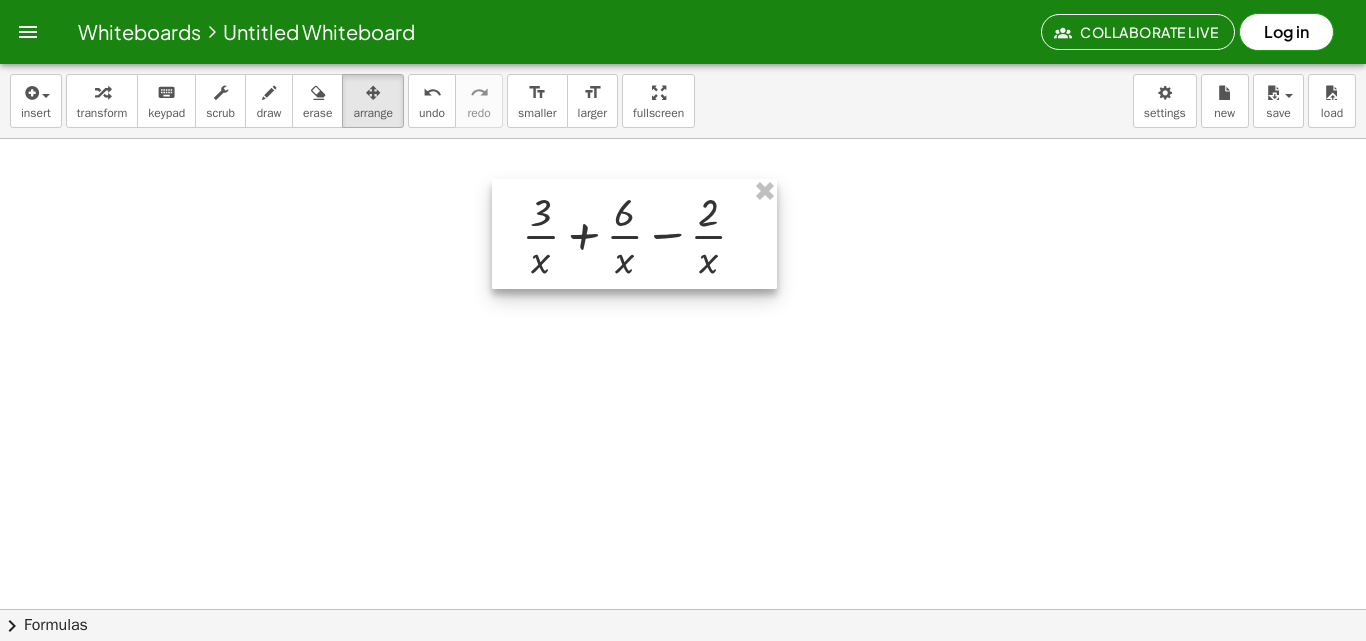 drag, startPoint x: 615, startPoint y: 198, endPoint x: 653, endPoint y: 216, distance: 42.047592 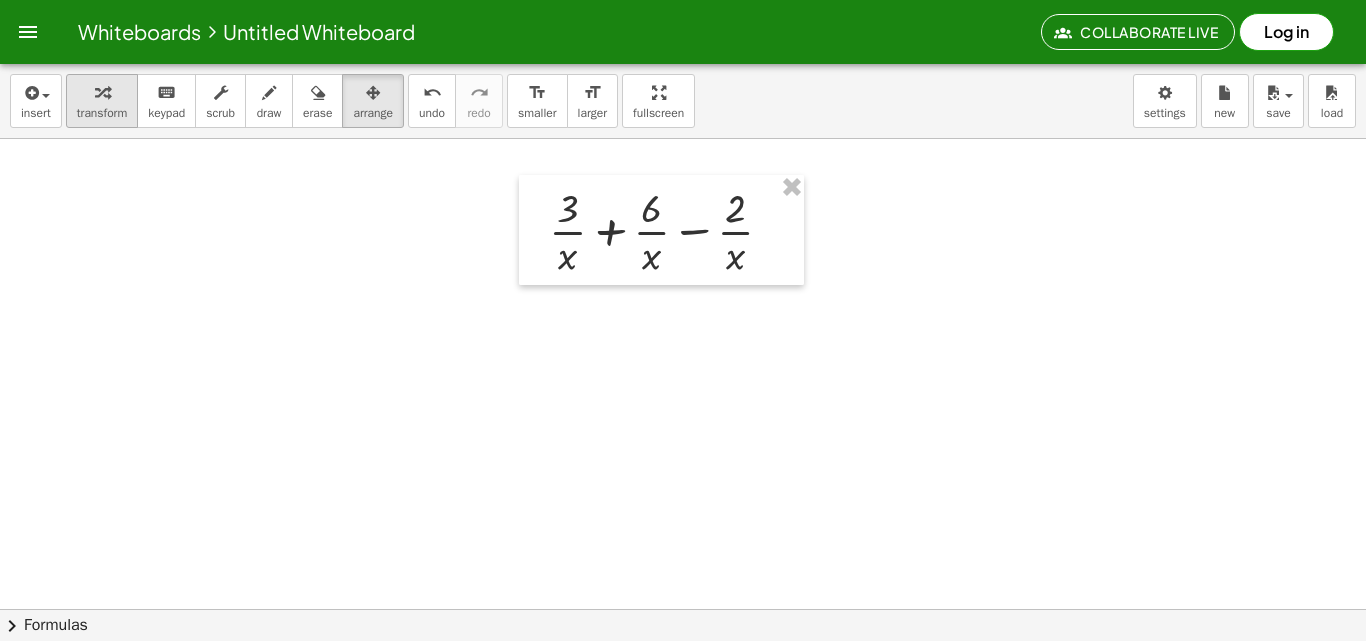 click at bounding box center (102, 92) 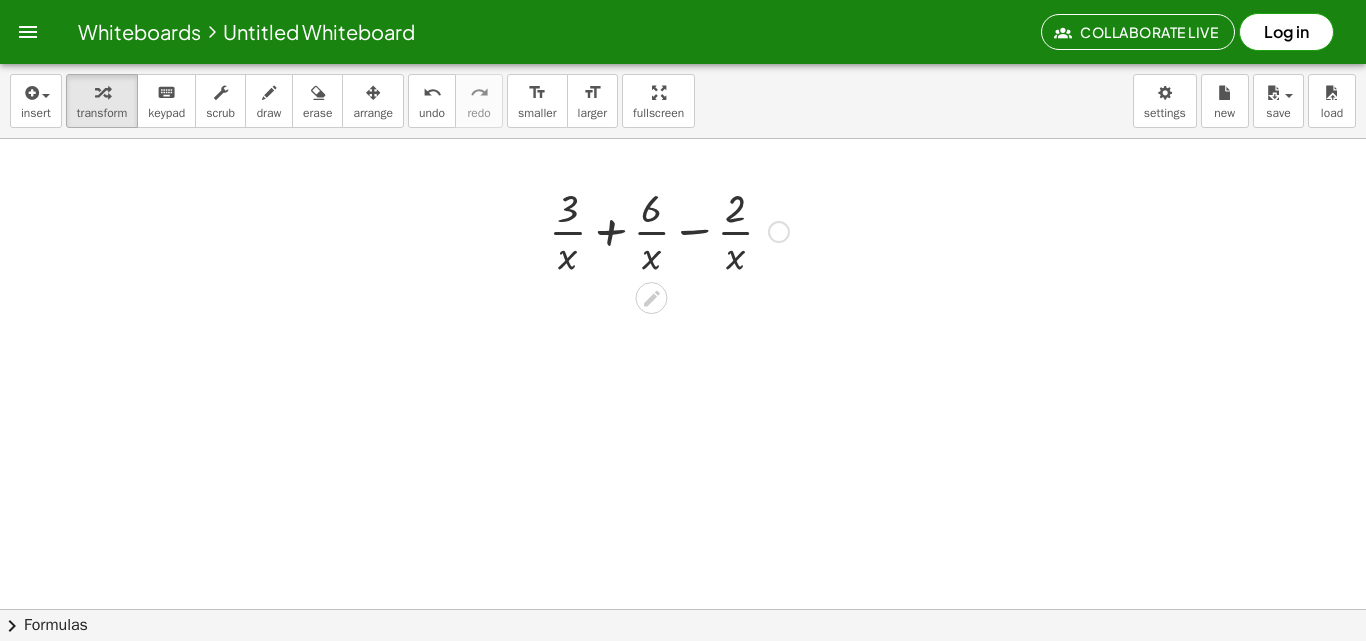 click at bounding box center [779, 232] 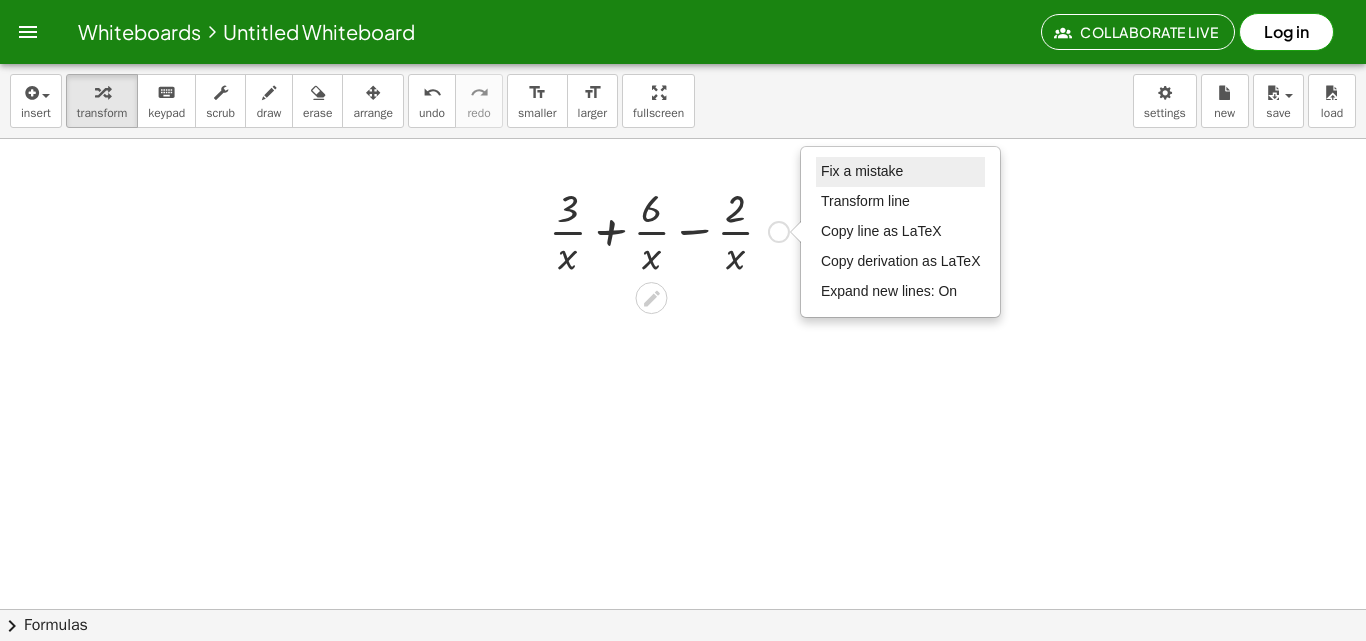 click on "Fix a mistake" at bounding box center (901, 172) 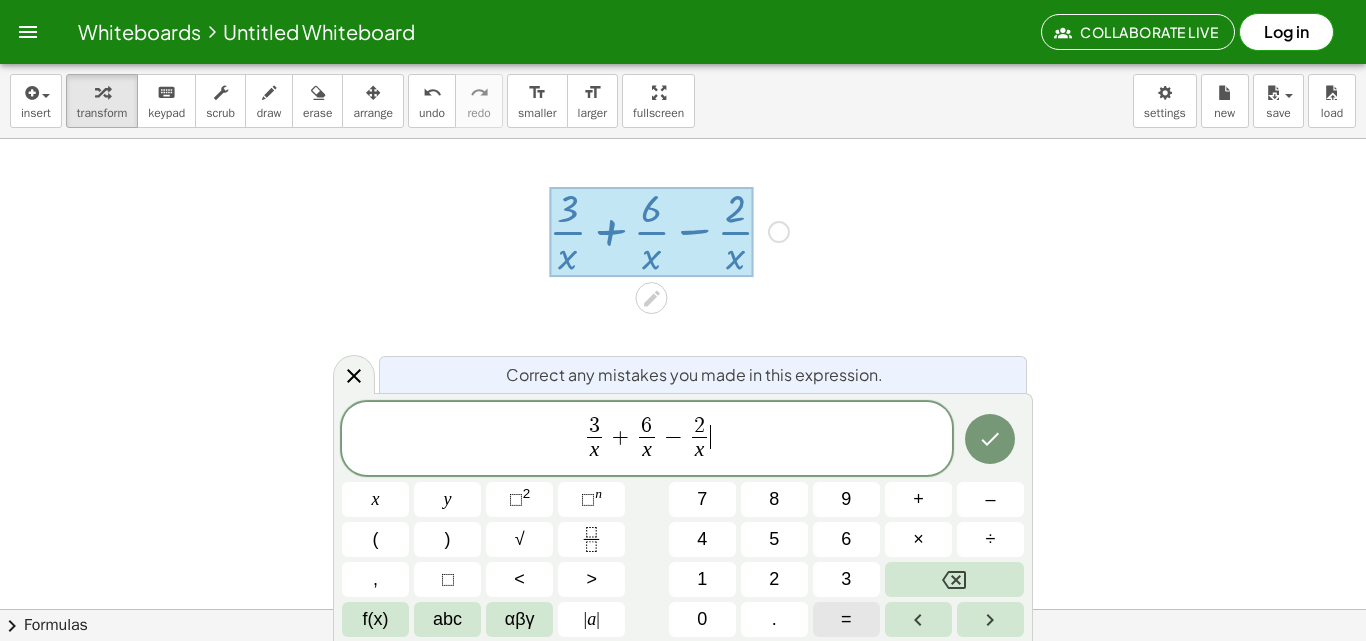click on "=" at bounding box center (846, 619) 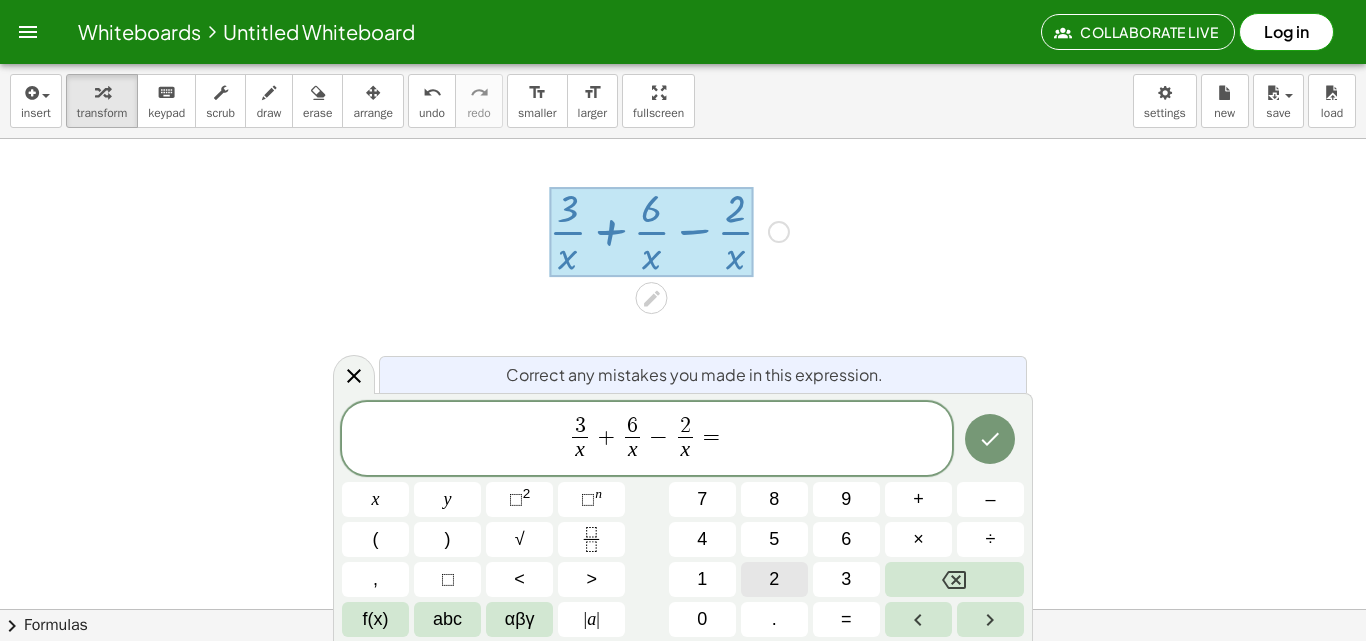 click on "2" at bounding box center (774, 579) 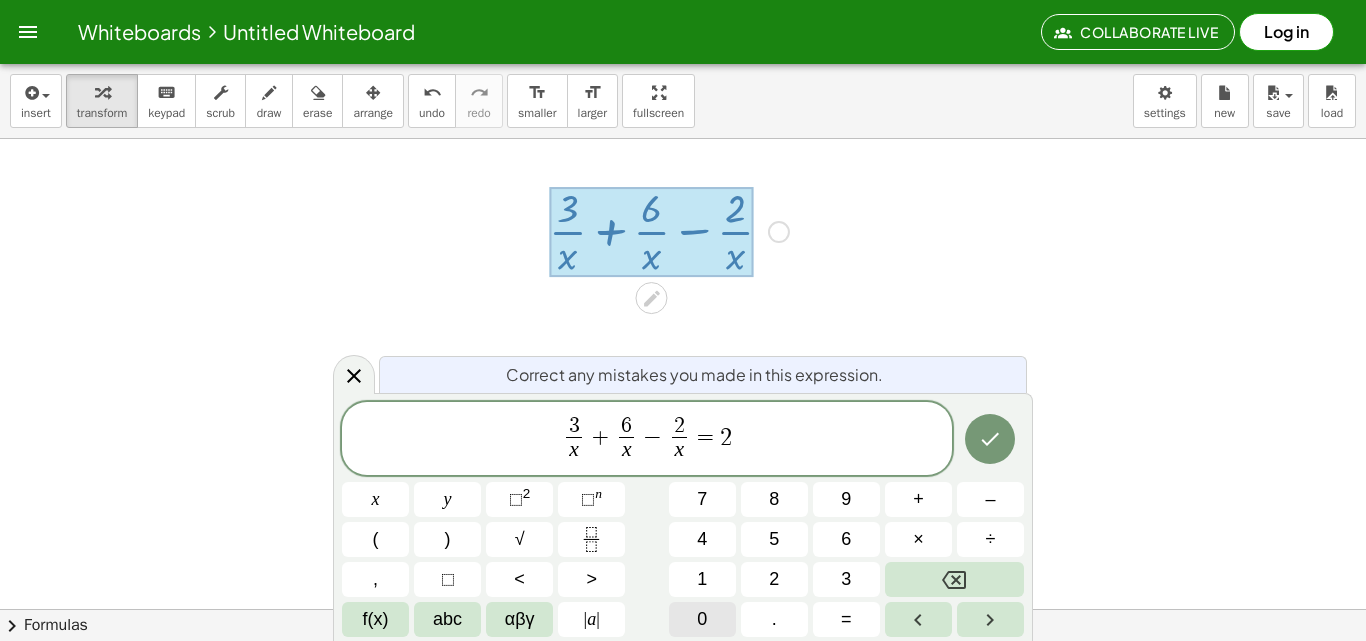 click on "0" at bounding box center [702, 619] 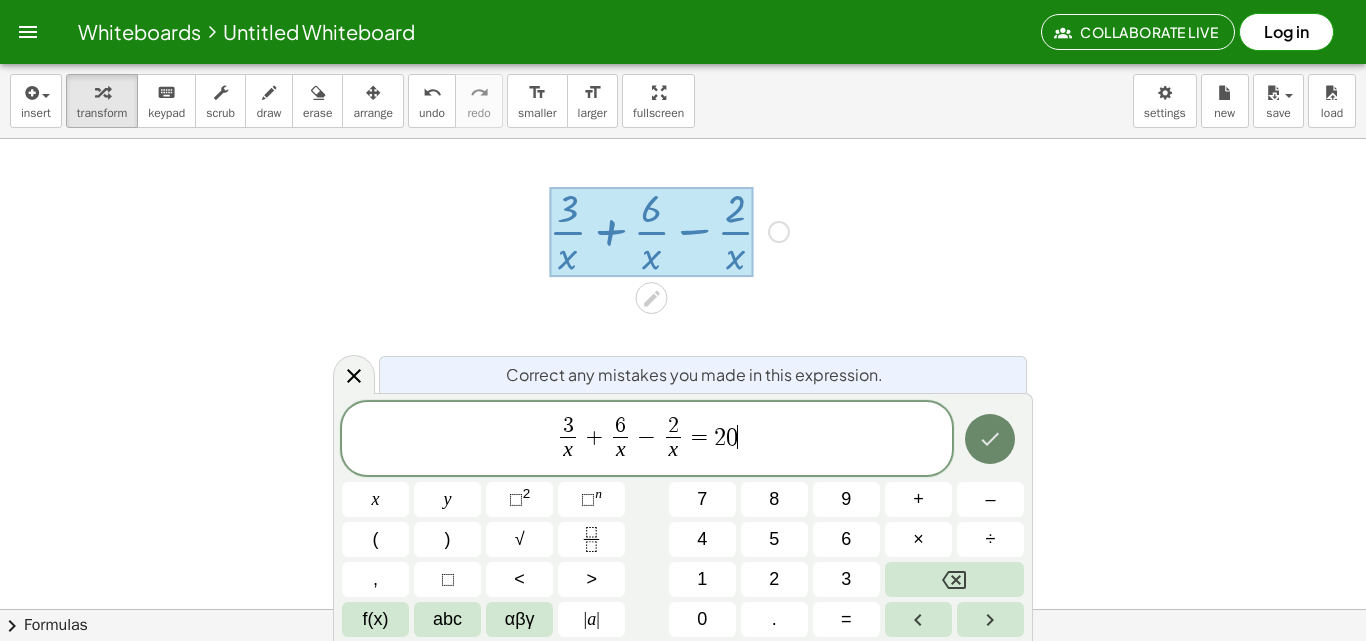 click at bounding box center (990, 439) 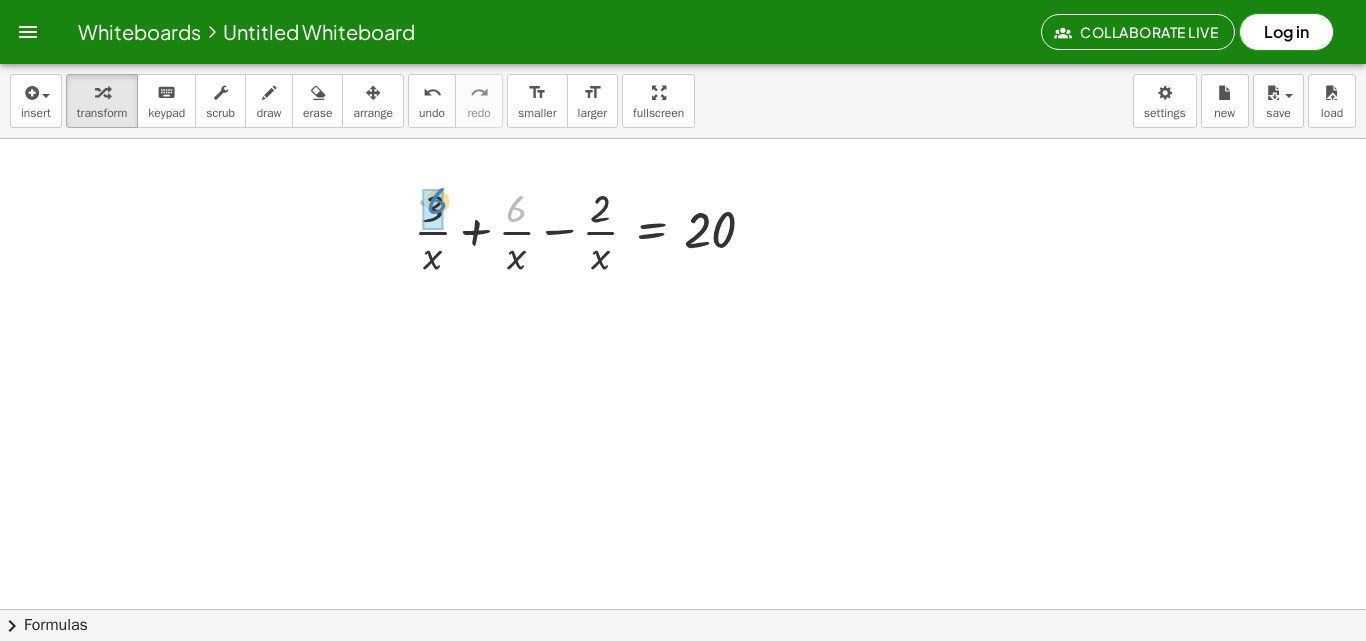 drag, startPoint x: 516, startPoint y: 214, endPoint x: 434, endPoint y: 205, distance: 82.492424 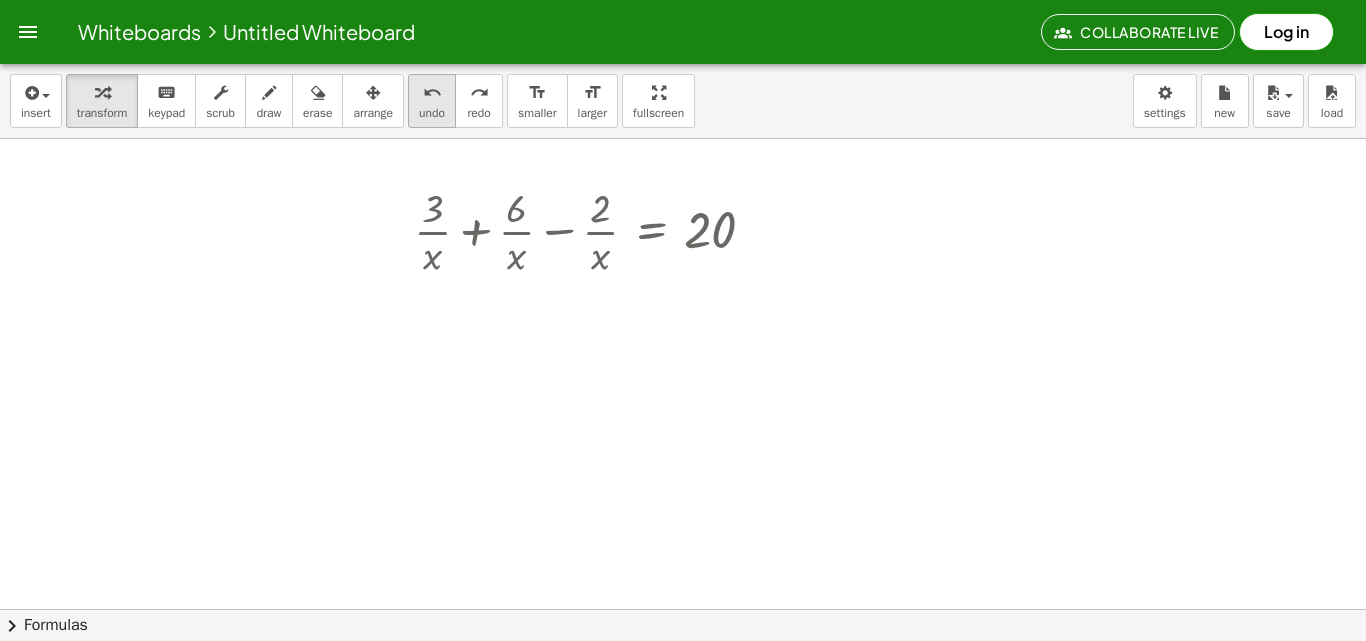 click on "undo undo" at bounding box center [432, 101] 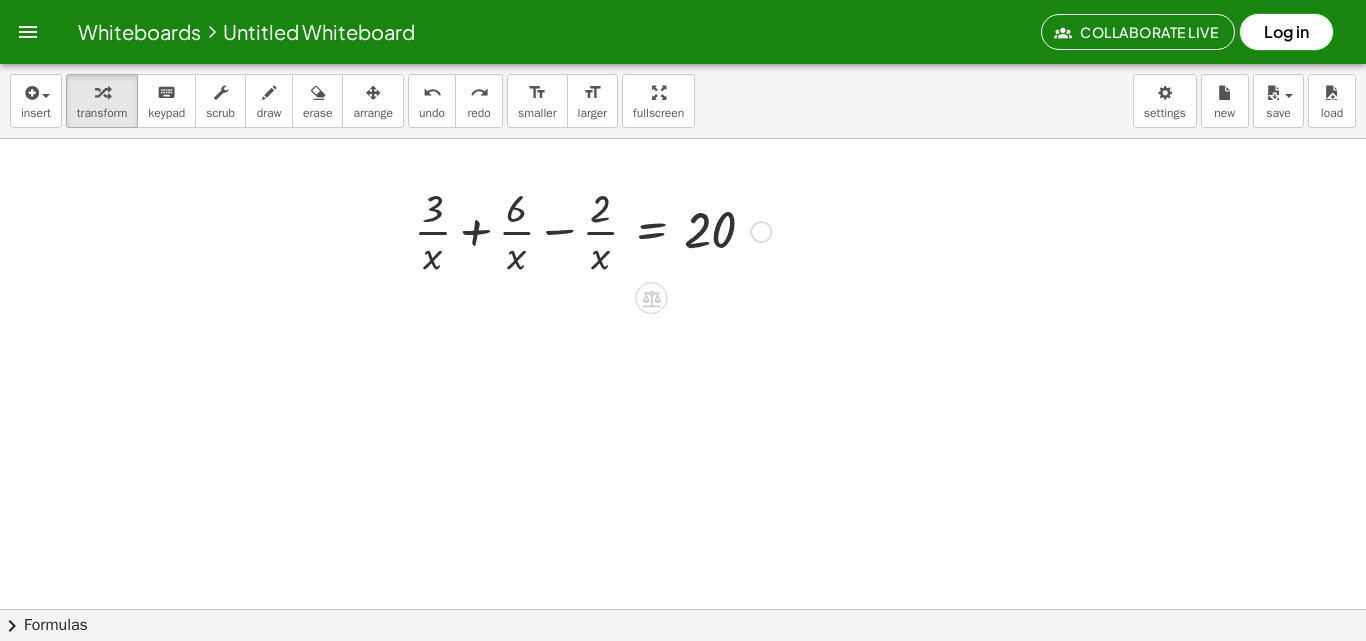 click at bounding box center (592, 230) 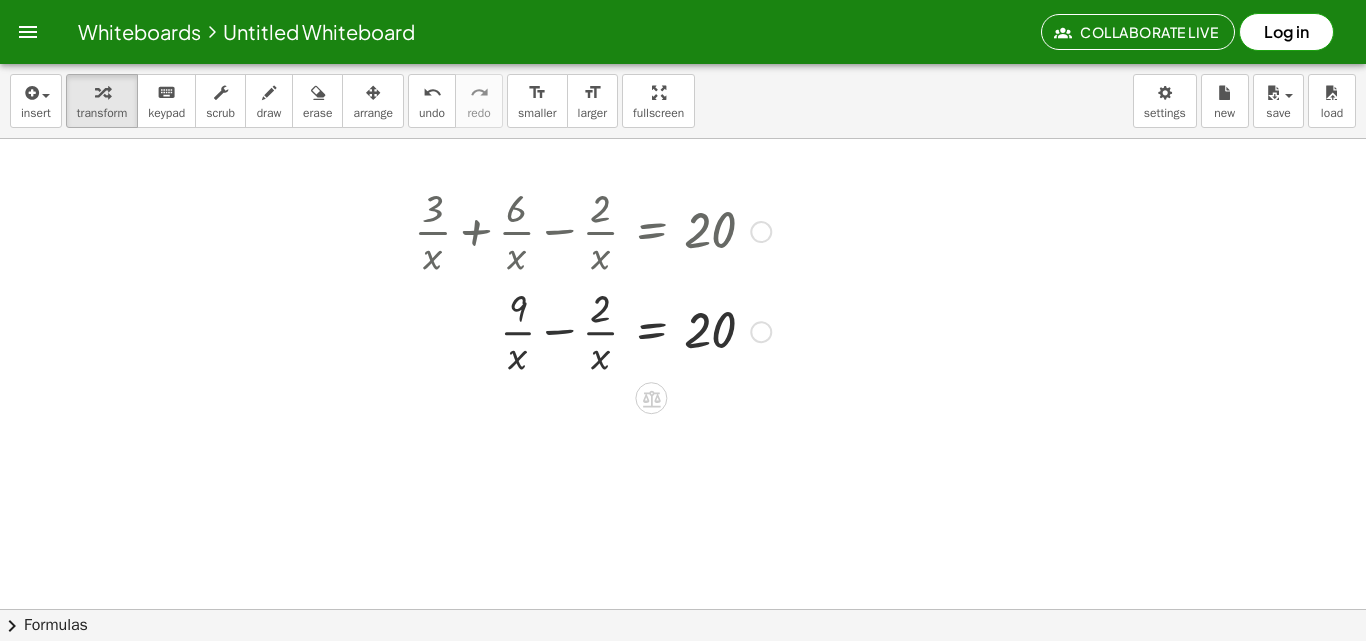 click at bounding box center (592, 330) 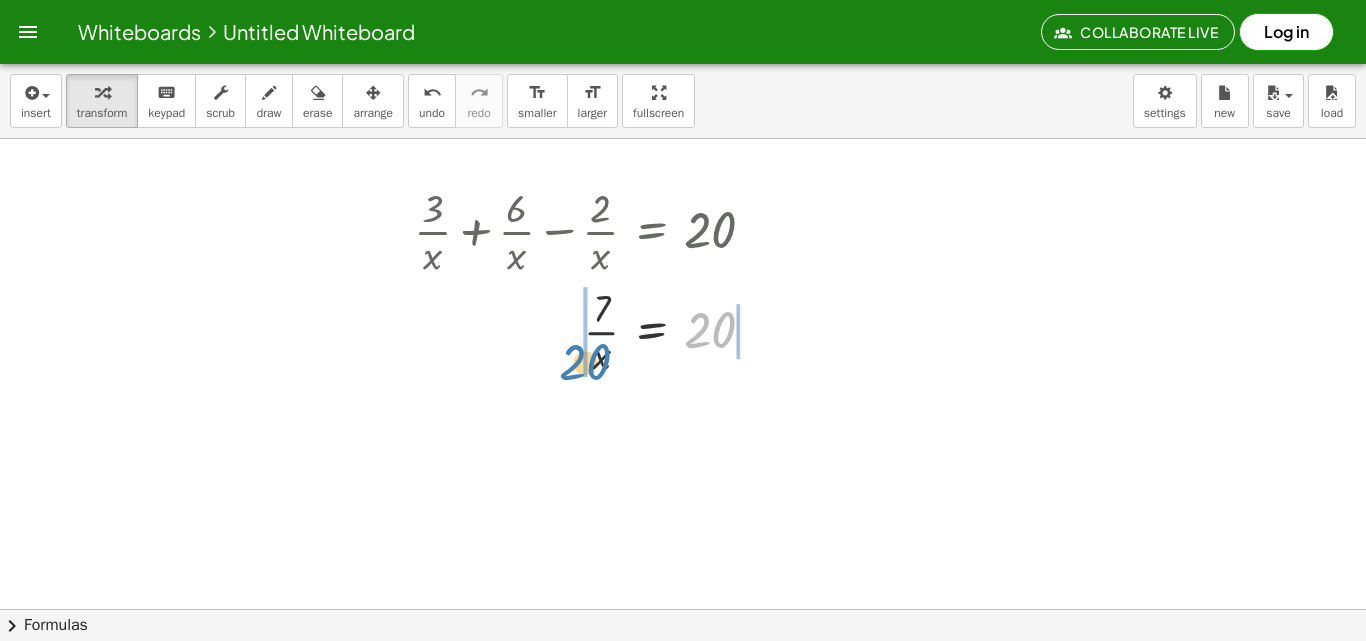 drag, startPoint x: 701, startPoint y: 329, endPoint x: 582, endPoint y: 353, distance: 121.39605 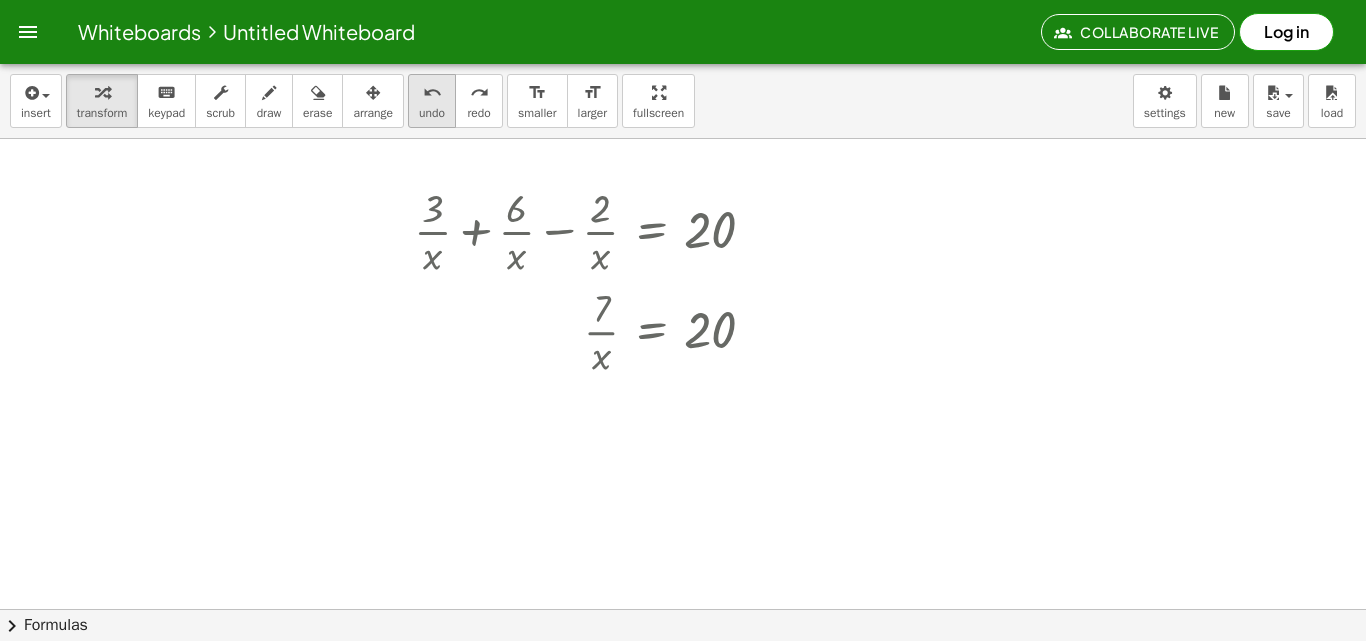 click on "undo undo" at bounding box center (432, 101) 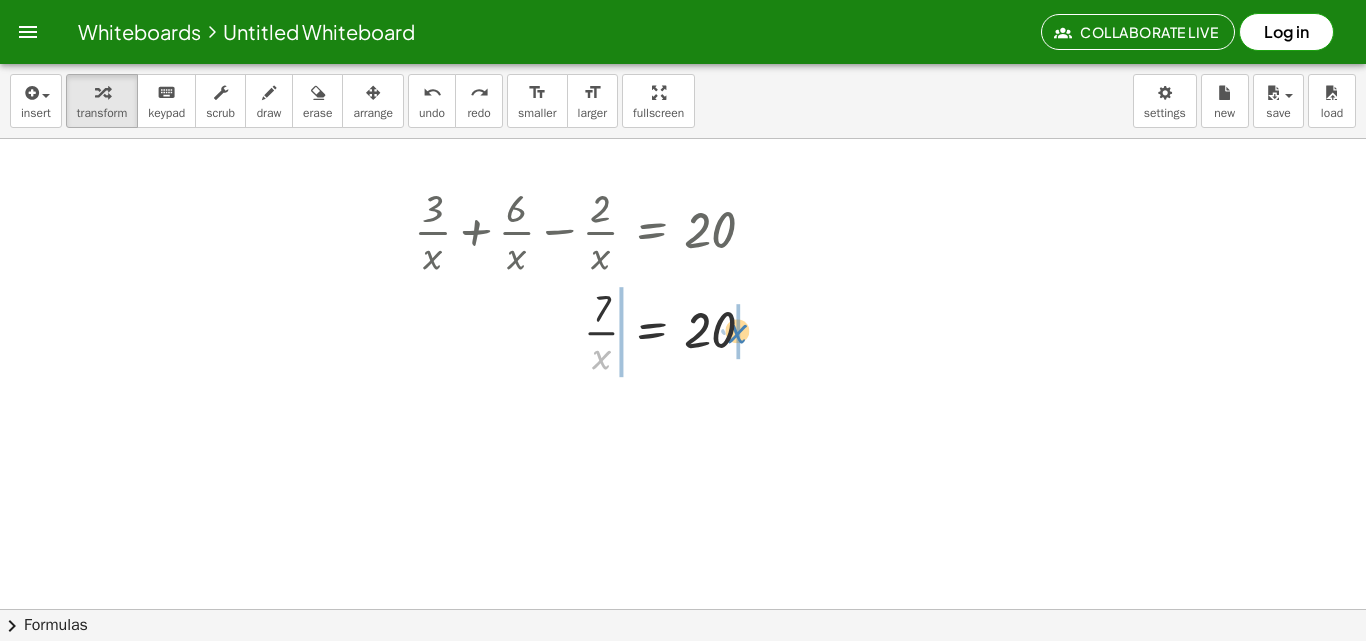 drag, startPoint x: 597, startPoint y: 363, endPoint x: 732, endPoint y: 337, distance: 137.48091 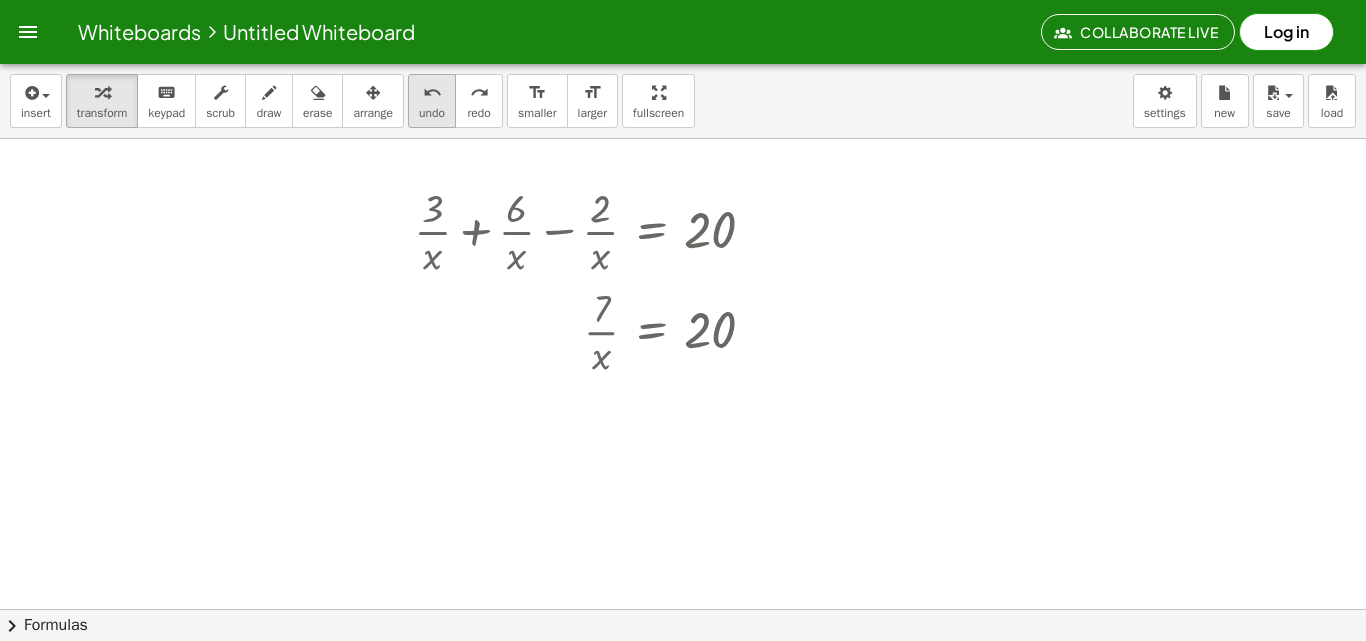 click on "undo undo" at bounding box center (432, 101) 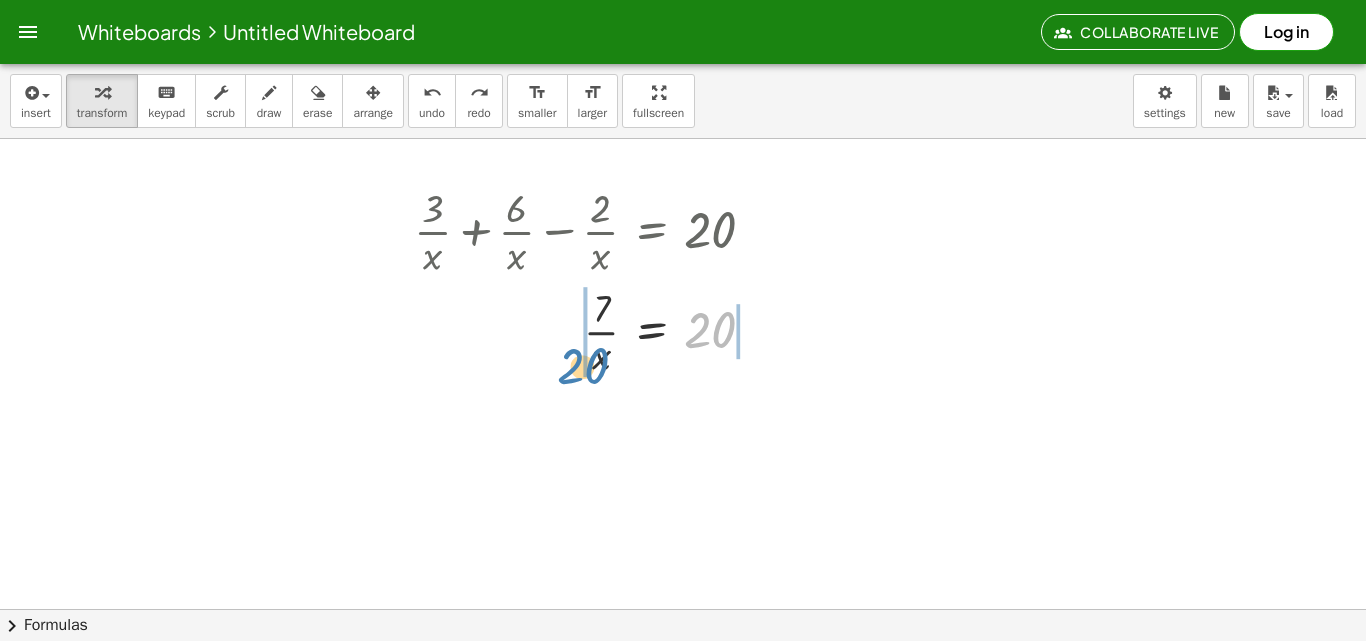 drag, startPoint x: 721, startPoint y: 324, endPoint x: 592, endPoint y: 346, distance: 130.86252 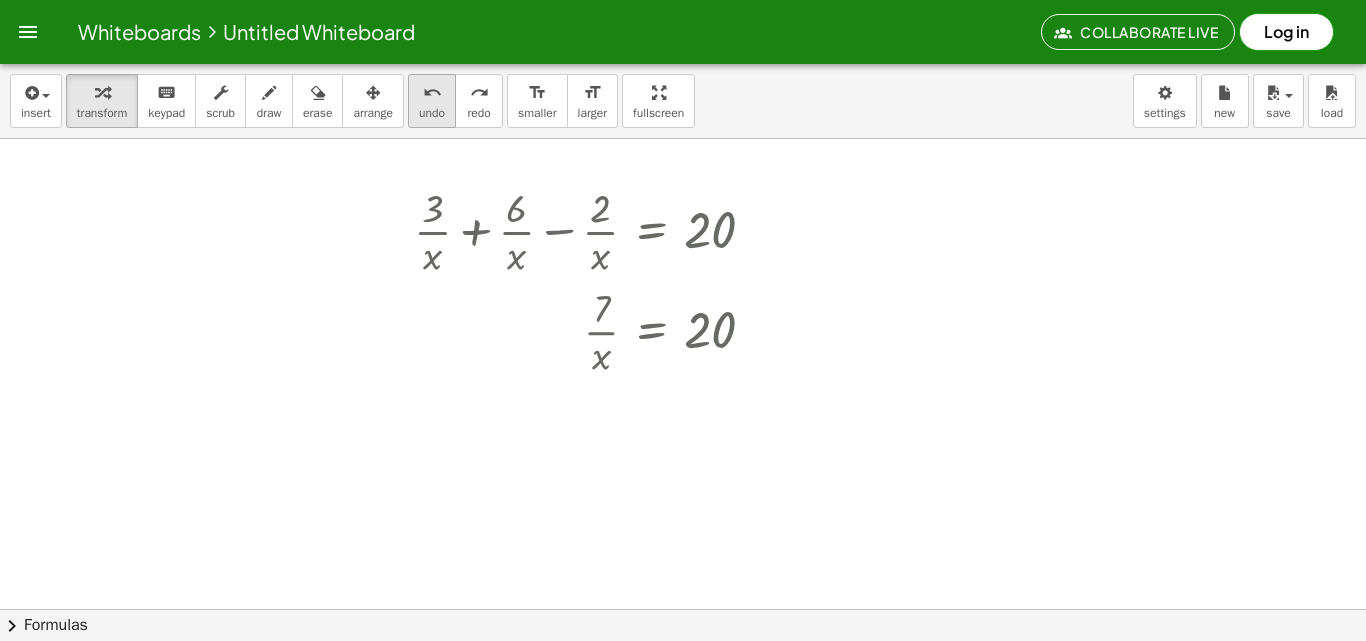 click on "undo" at bounding box center [432, 92] 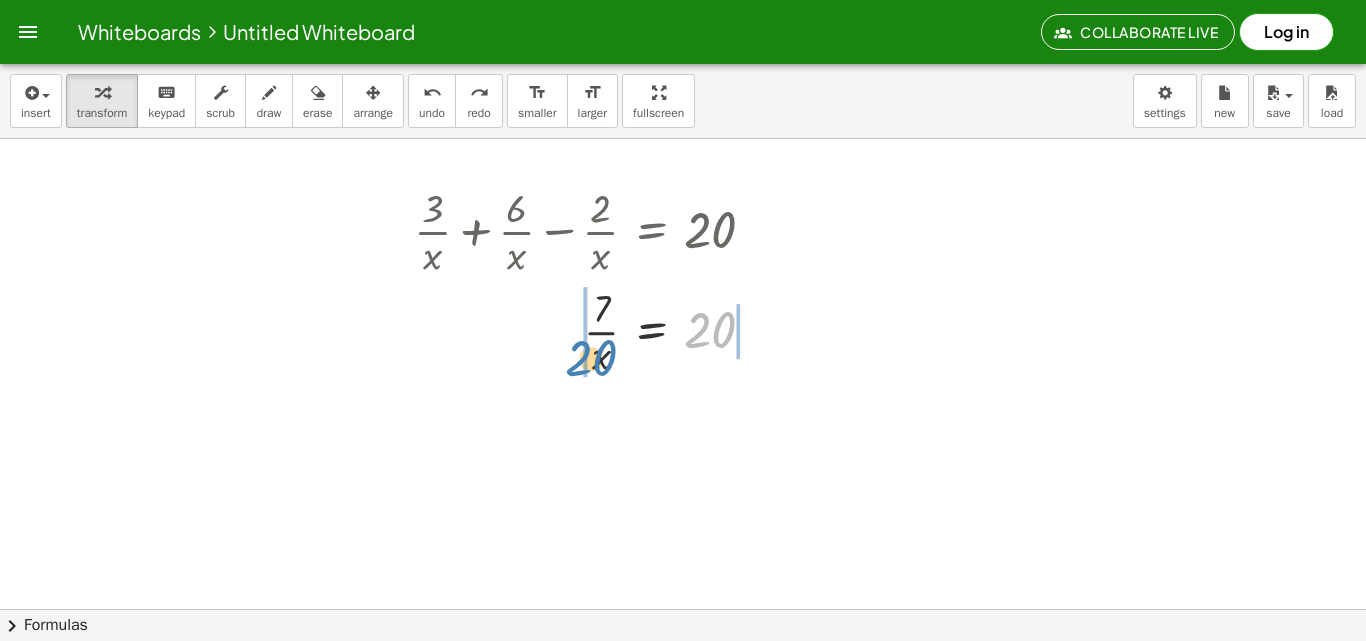 drag, startPoint x: 727, startPoint y: 331, endPoint x: 608, endPoint y: 359, distance: 122.24974 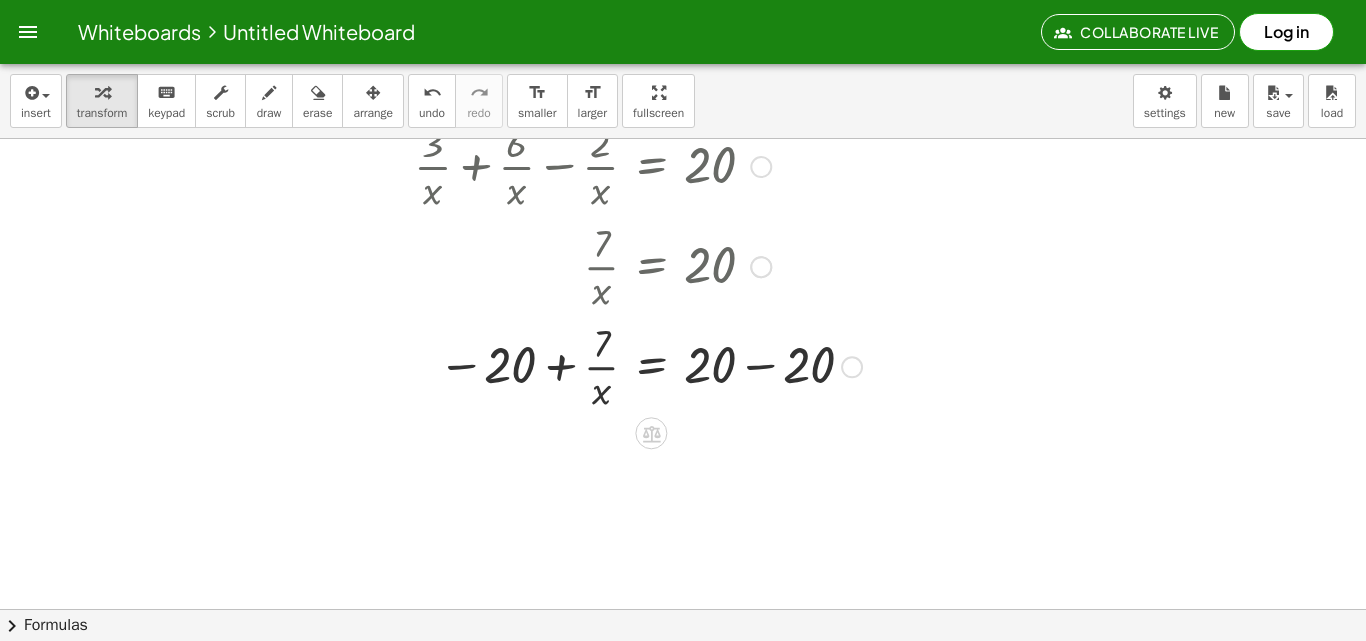 scroll, scrollTop: 100, scrollLeft: 0, axis: vertical 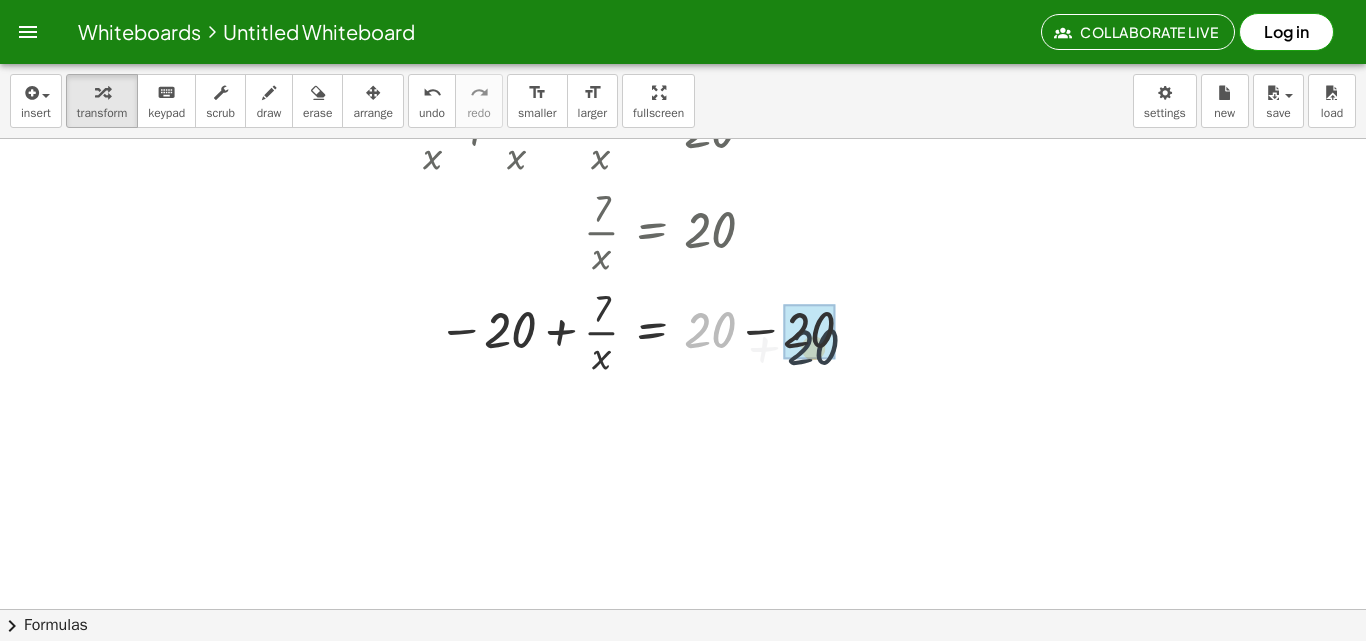 drag, startPoint x: 710, startPoint y: 336, endPoint x: 842, endPoint y: 327, distance: 132.30646 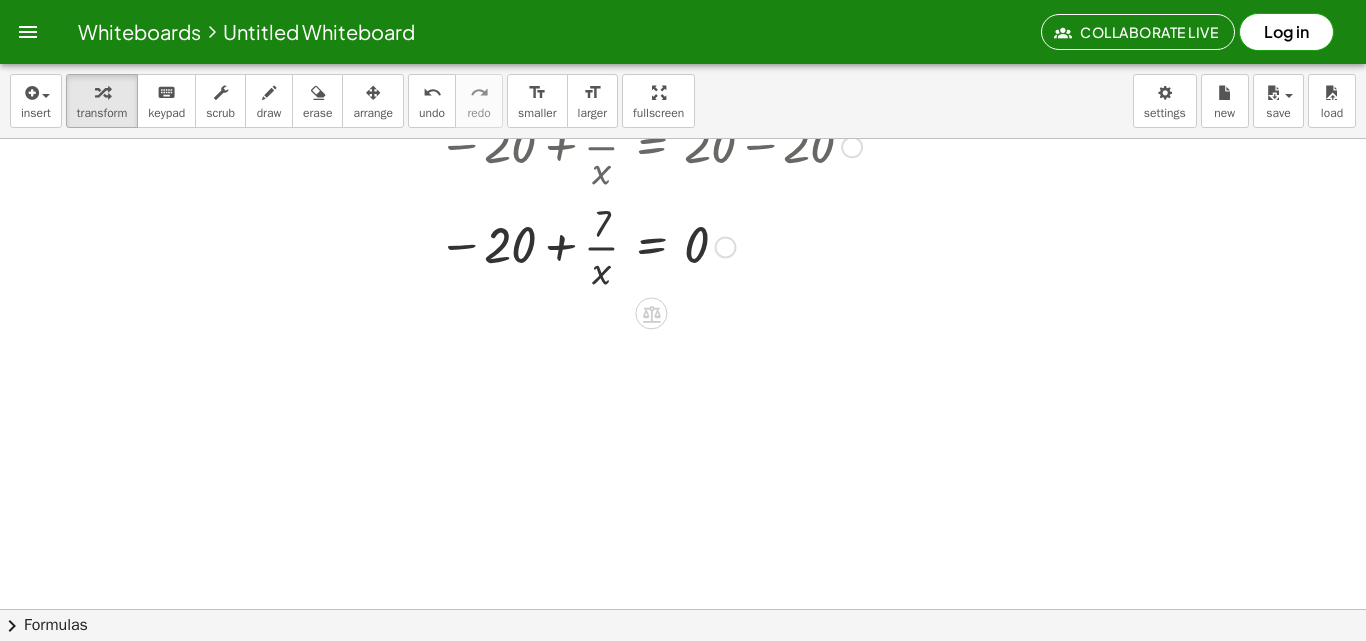 scroll, scrollTop: 300, scrollLeft: 0, axis: vertical 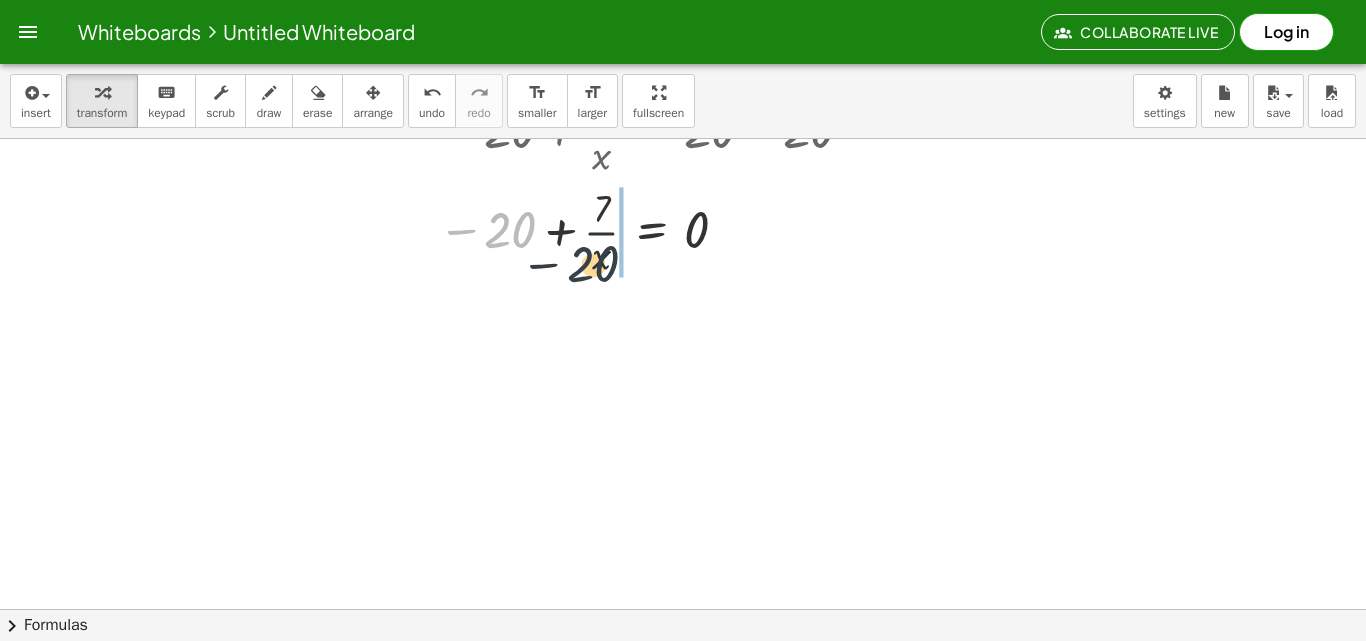 drag, startPoint x: 504, startPoint y: 232, endPoint x: 614, endPoint y: 266, distance: 115.134705 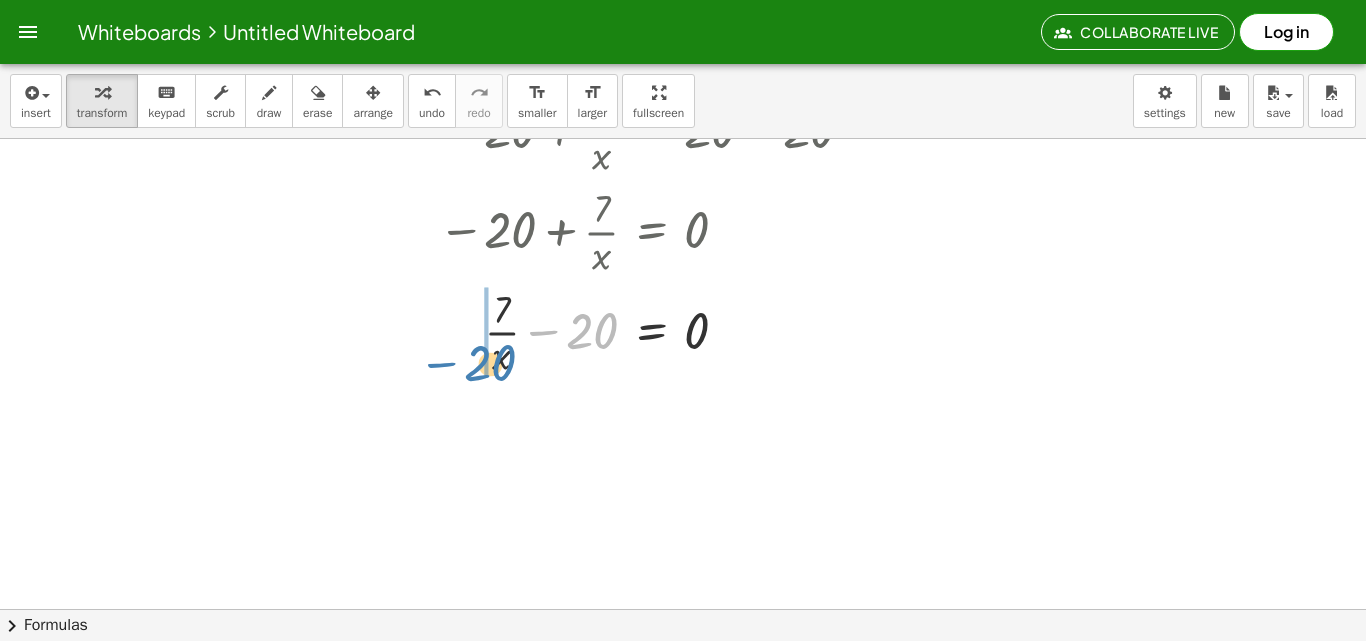 drag, startPoint x: 590, startPoint y: 321, endPoint x: 488, endPoint y: 347, distance: 105.26158 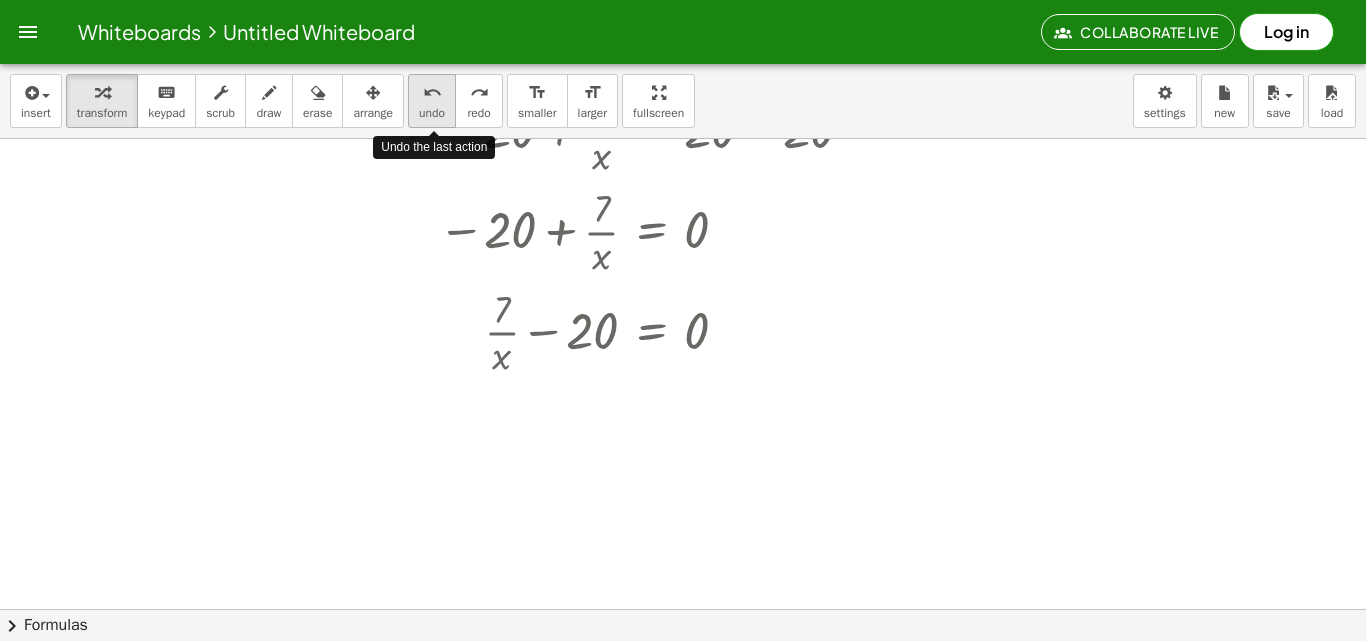 click on "undo" at bounding box center (432, 113) 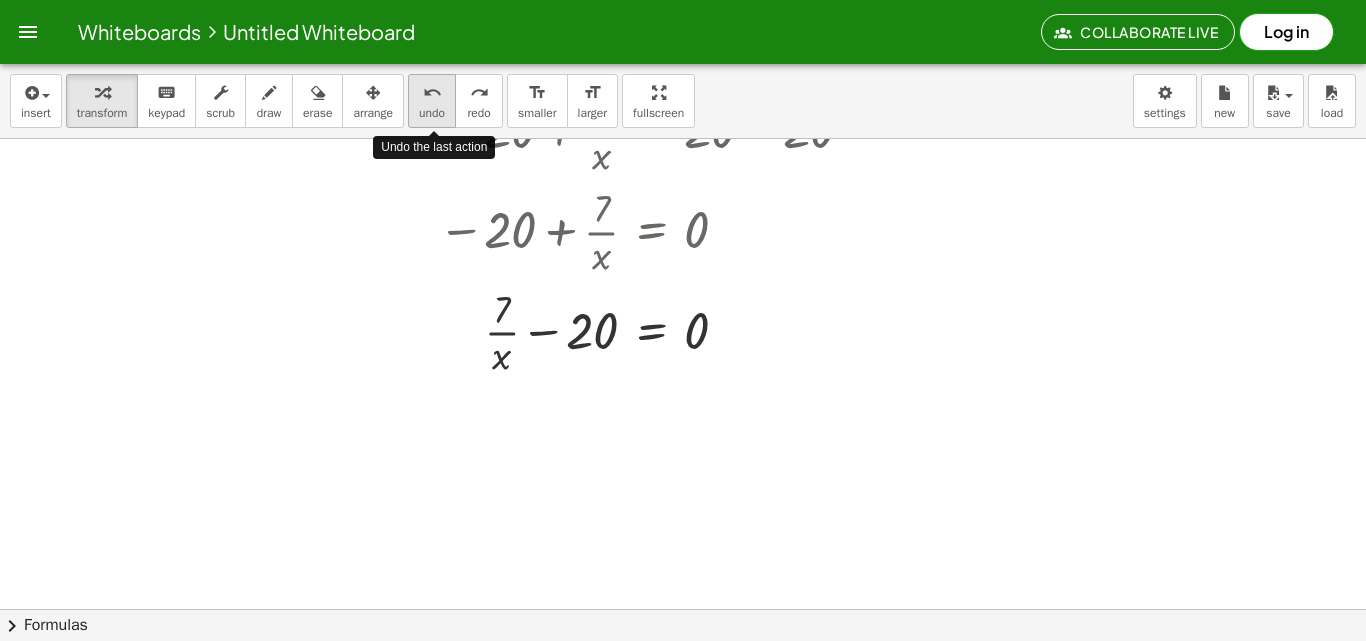 click on "undo" at bounding box center (432, 113) 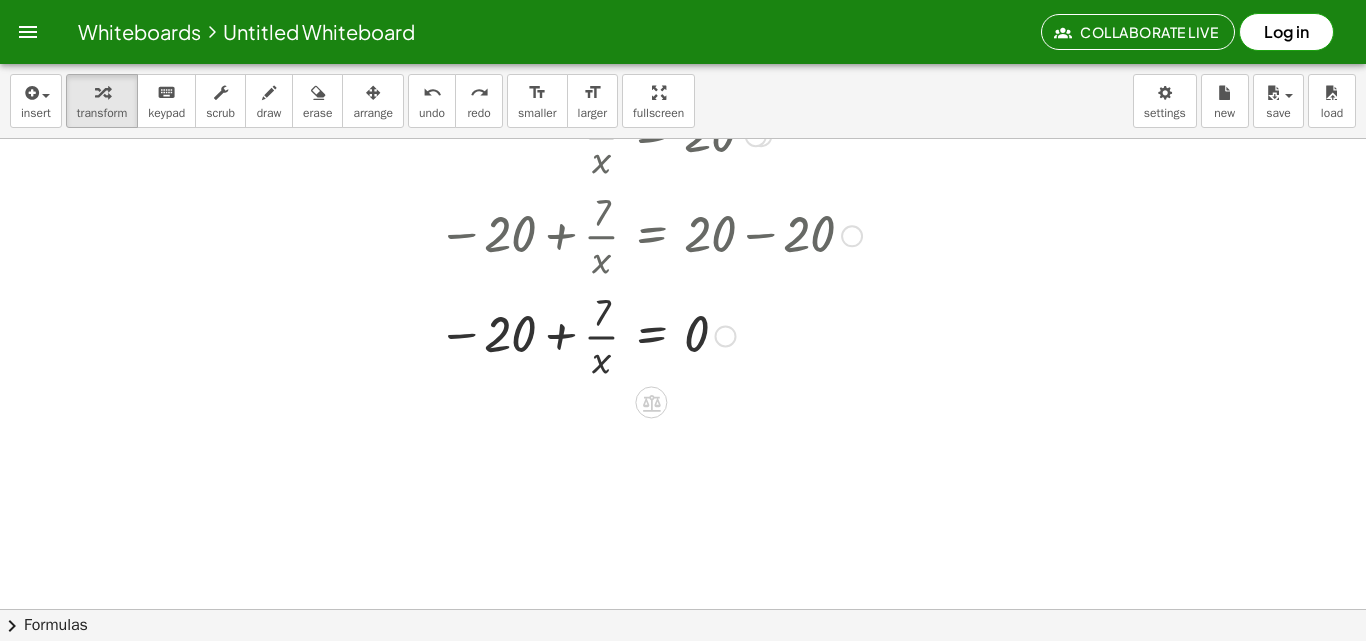 scroll, scrollTop: 100, scrollLeft: 0, axis: vertical 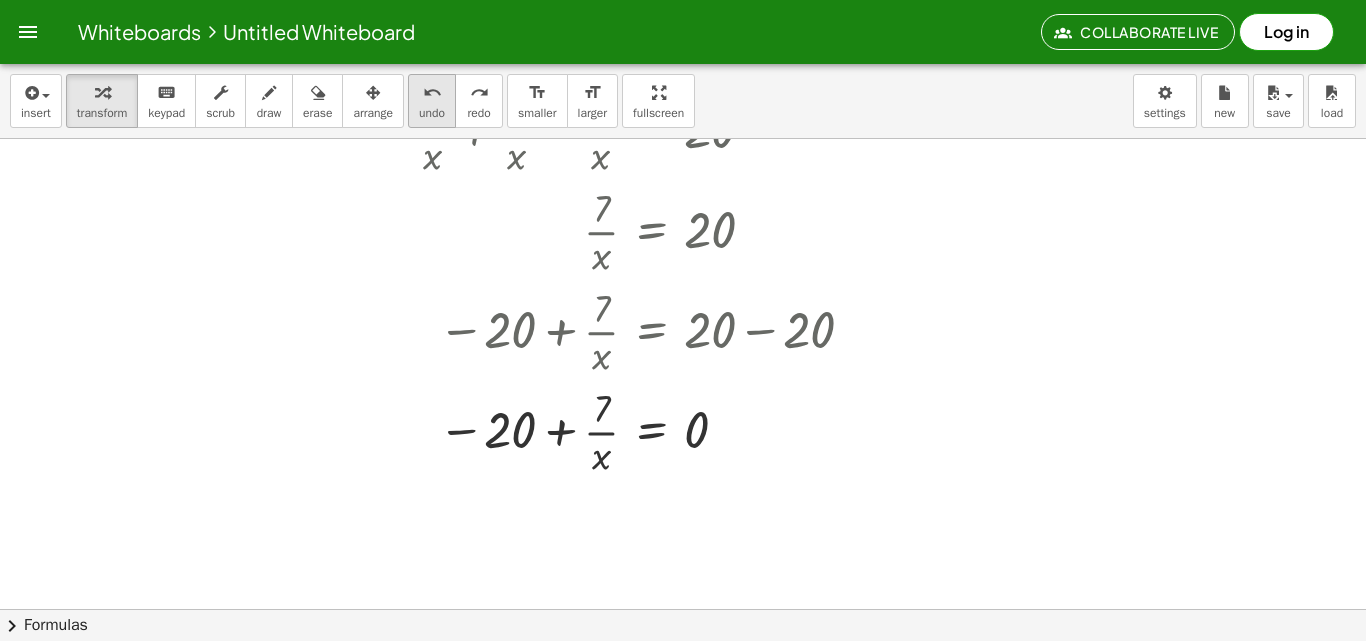 click on "undo" at bounding box center [432, 93] 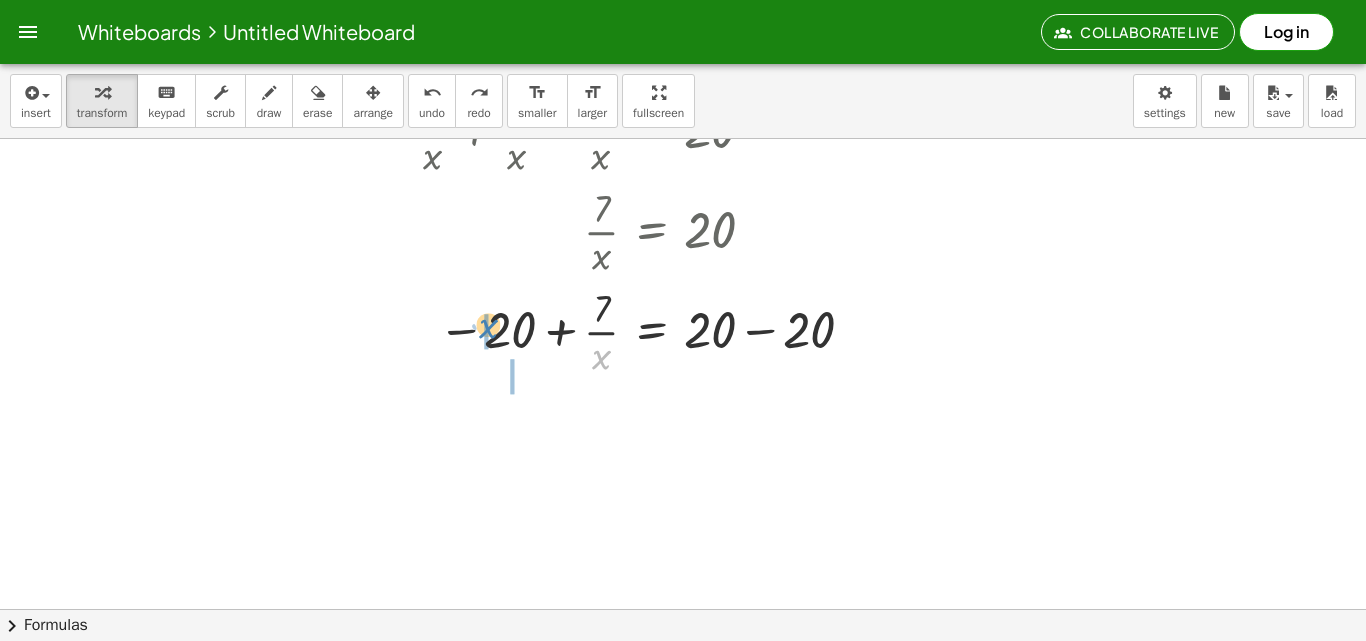 drag, startPoint x: 602, startPoint y: 362, endPoint x: 488, endPoint y: 333, distance: 117.630775 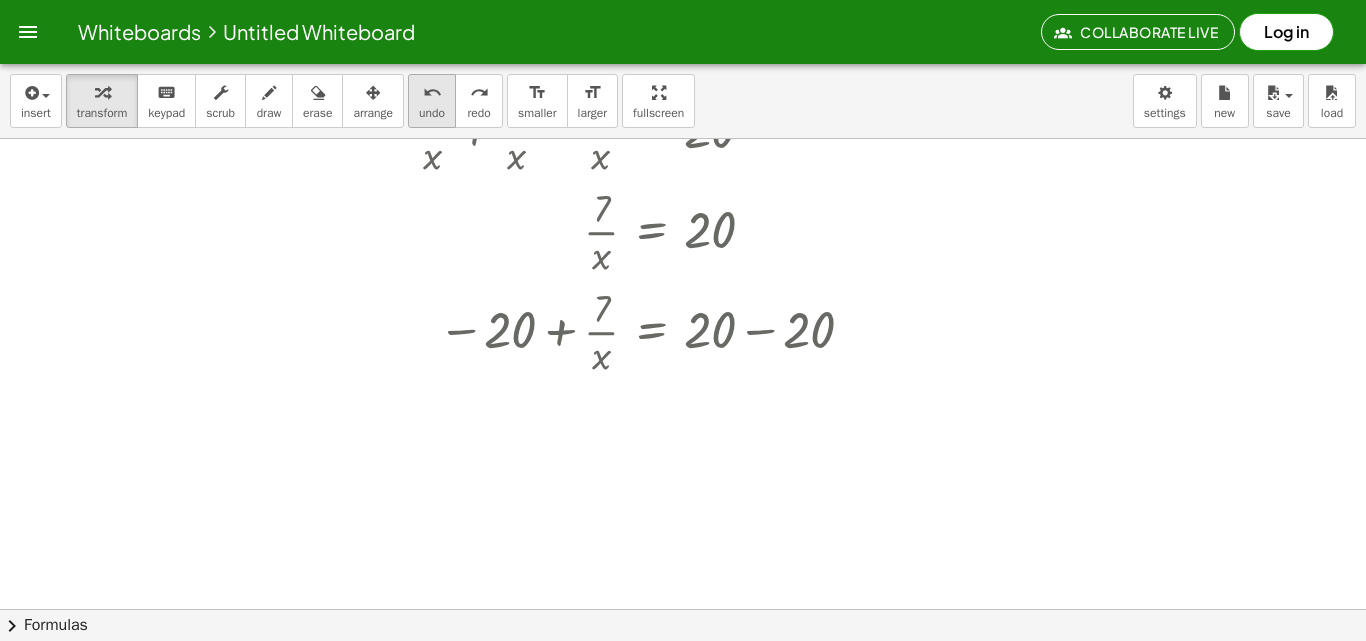 click on "undo" at bounding box center [432, 113] 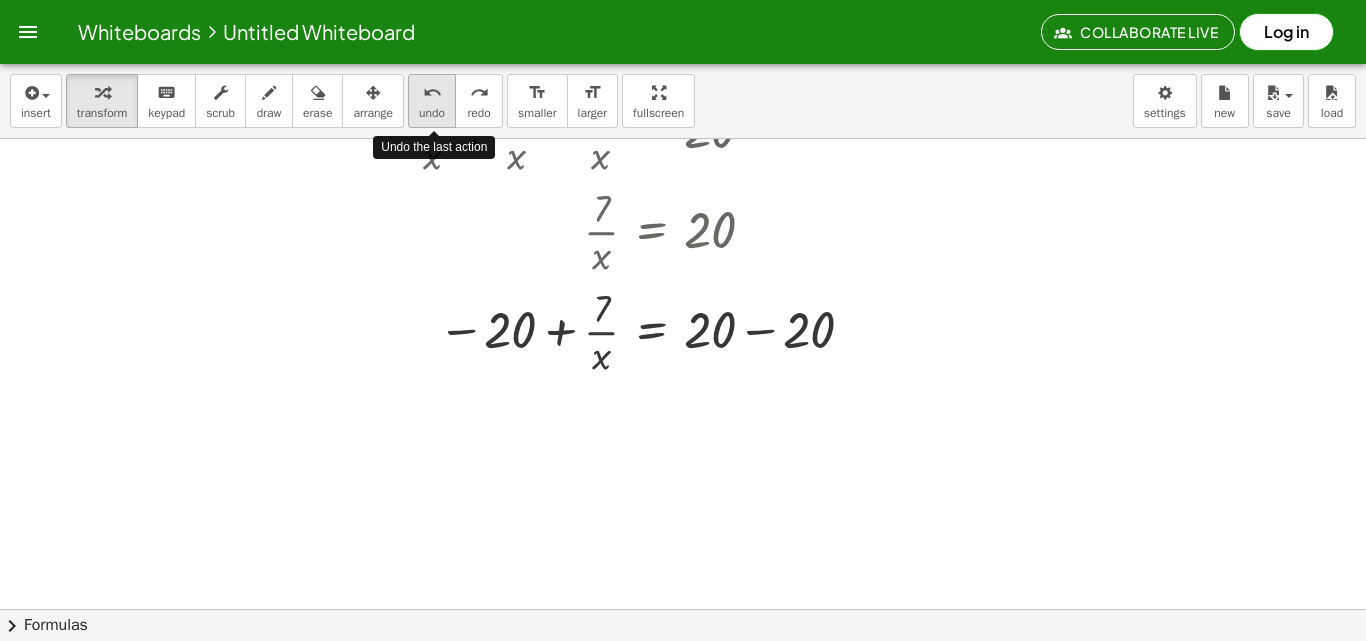 click on "undo" at bounding box center [432, 113] 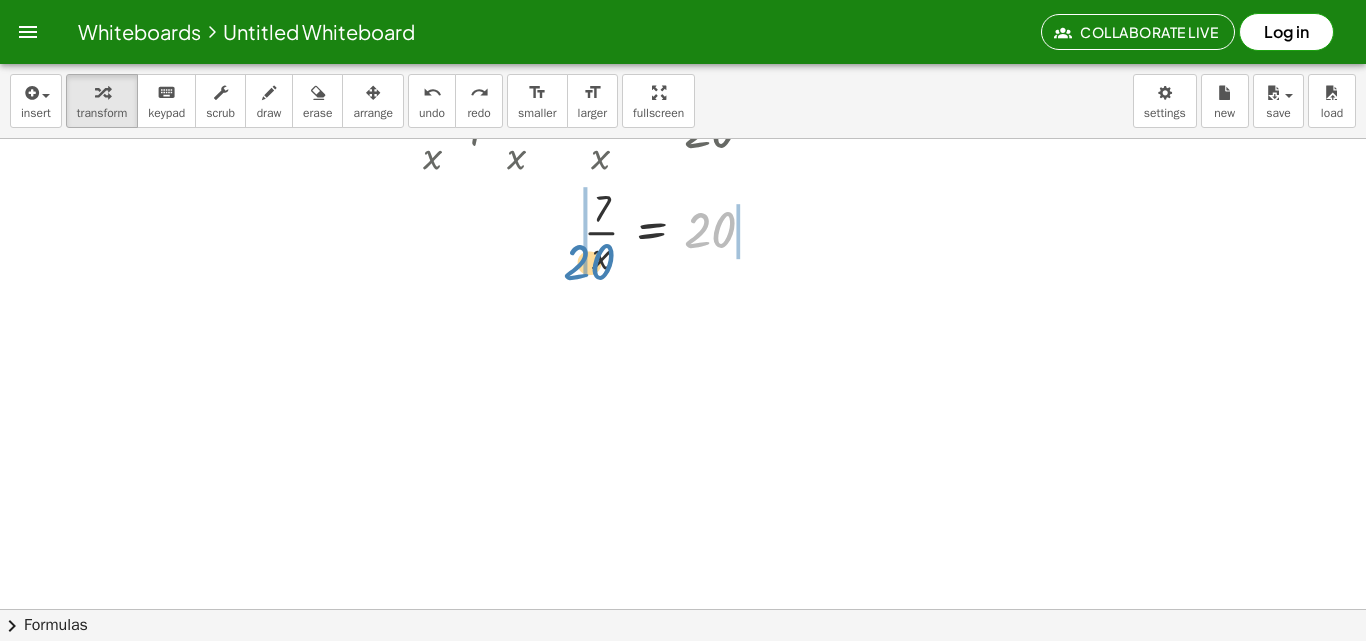 drag, startPoint x: 713, startPoint y: 218, endPoint x: 589, endPoint y: 251, distance: 128.31601 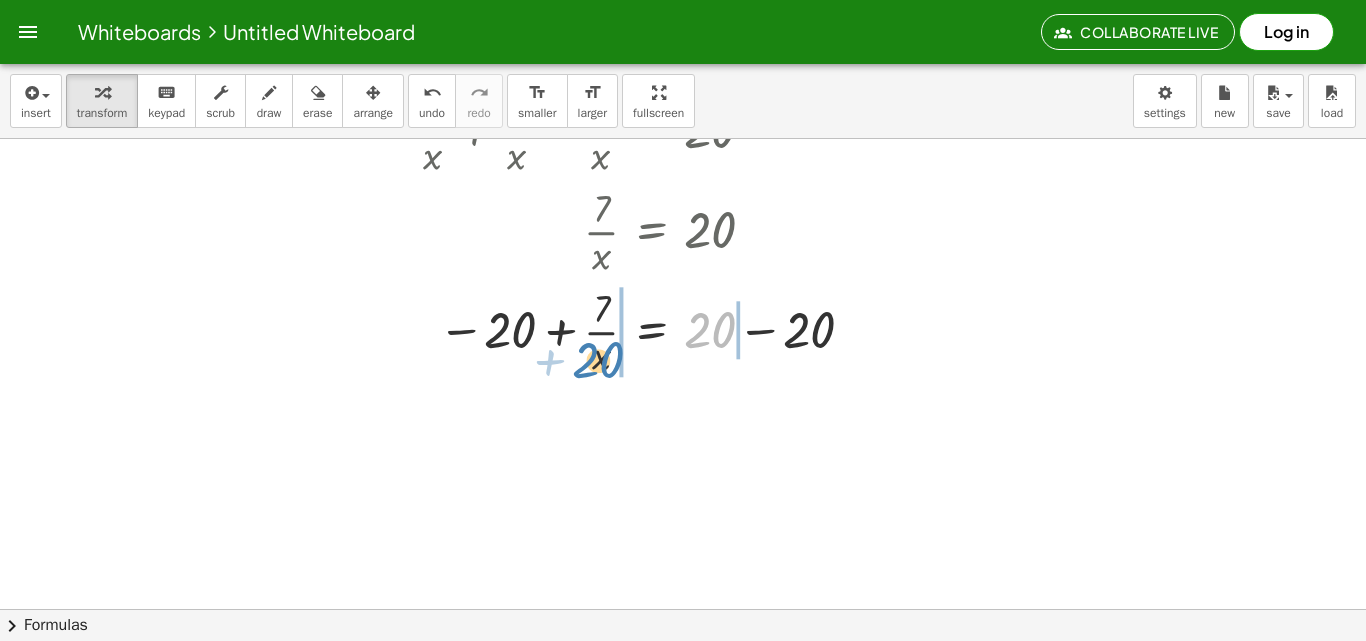 drag, startPoint x: 719, startPoint y: 328, endPoint x: 621, endPoint y: 357, distance: 102.20078 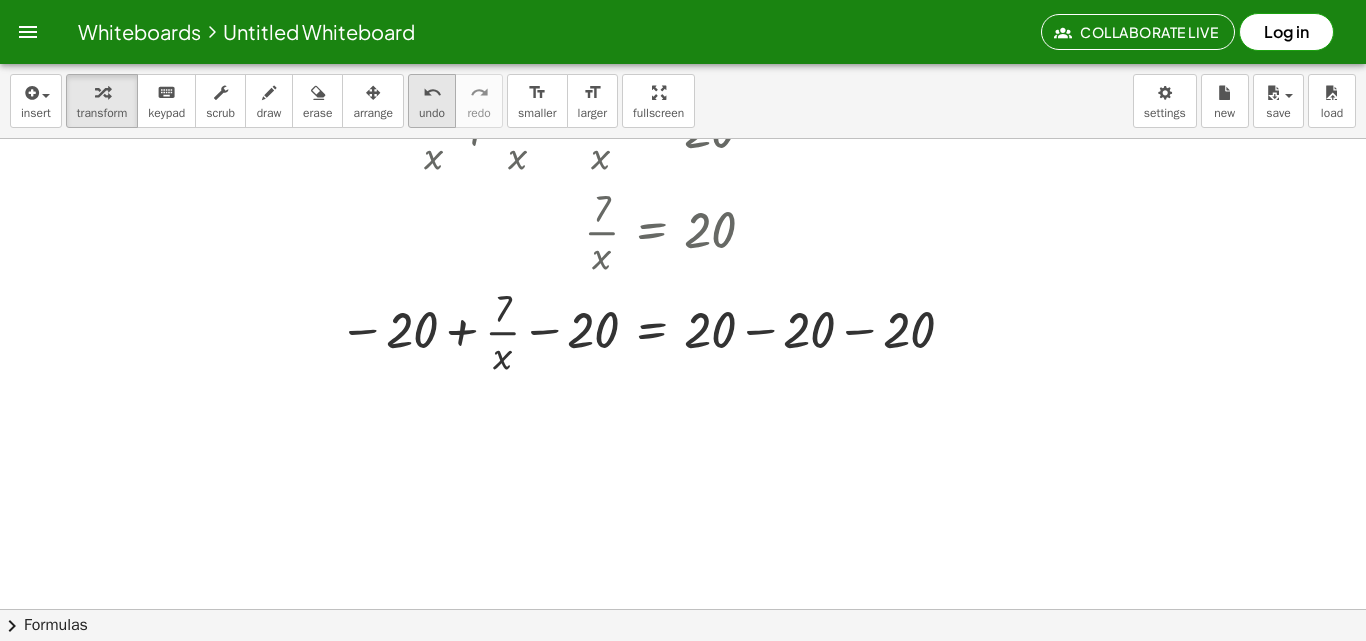 click on "undo" at bounding box center [432, 92] 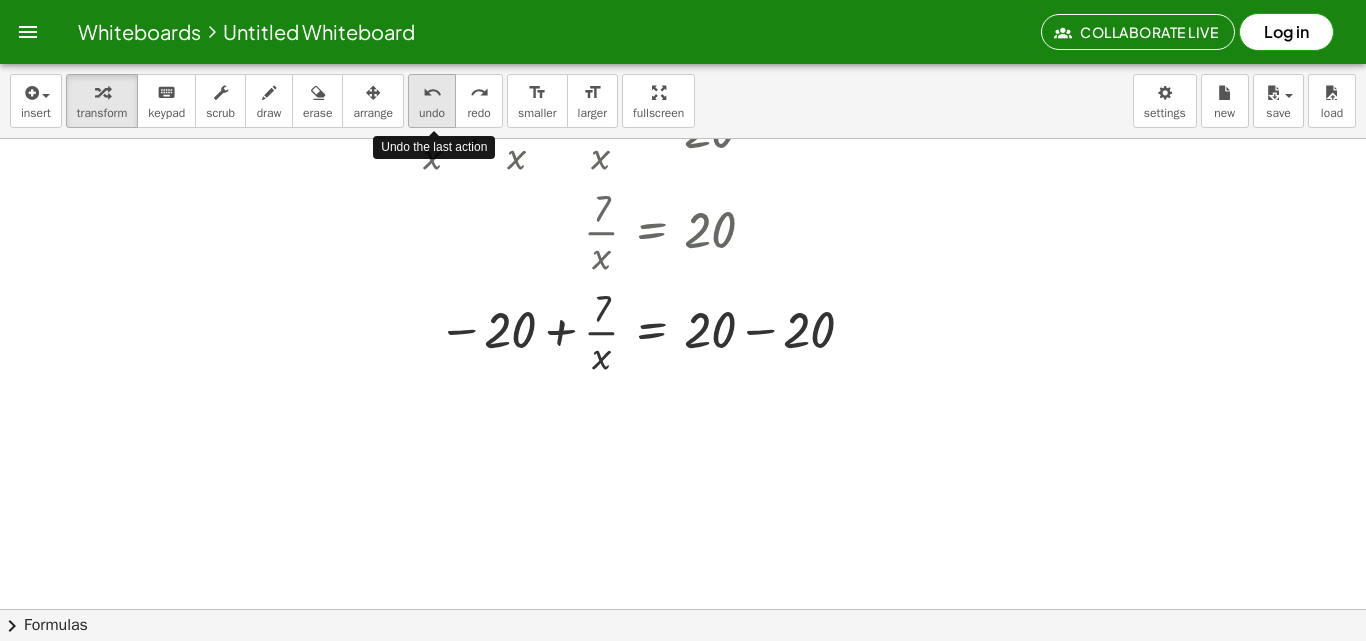click on "undo" at bounding box center (432, 92) 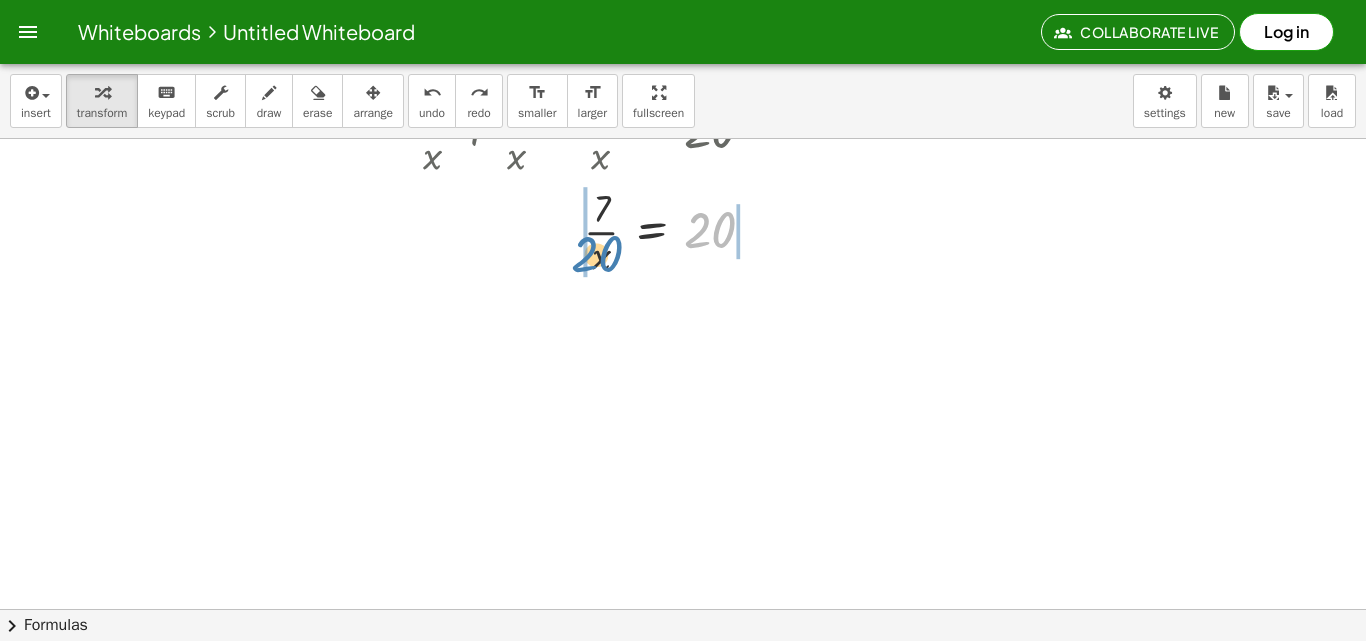 drag, startPoint x: 697, startPoint y: 227, endPoint x: 577, endPoint y: 255, distance: 123.22337 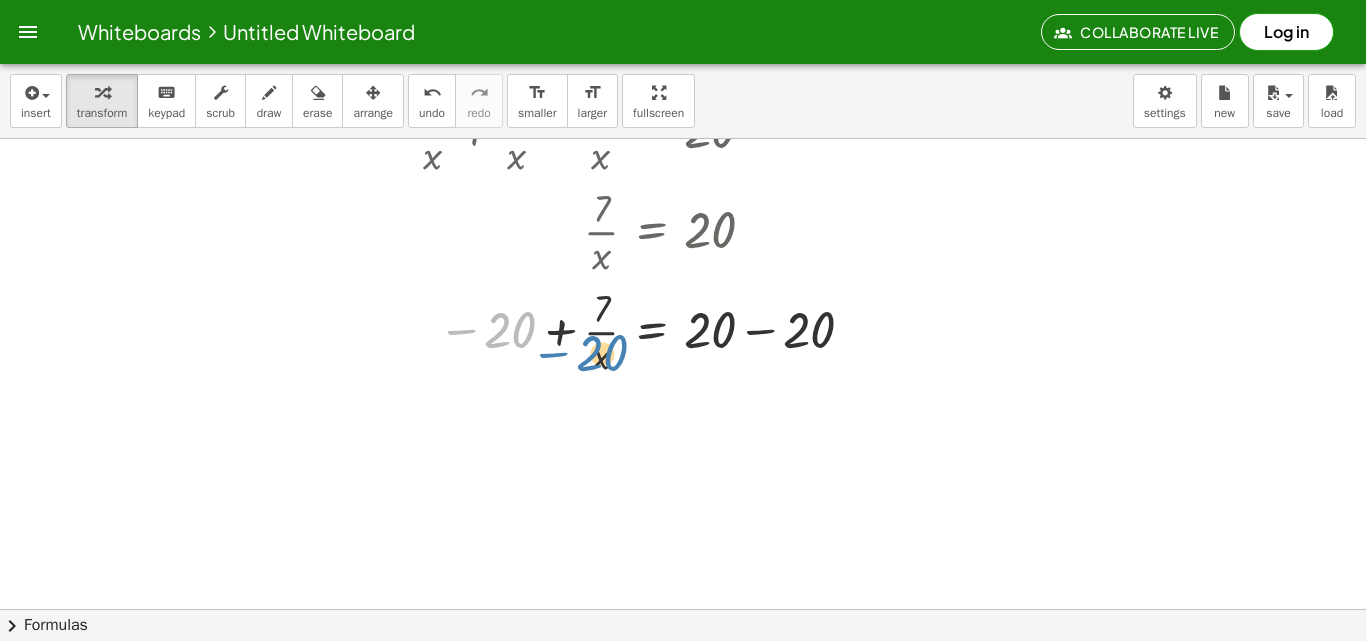 drag, startPoint x: 504, startPoint y: 327, endPoint x: 584, endPoint y: 338, distance: 80.75271 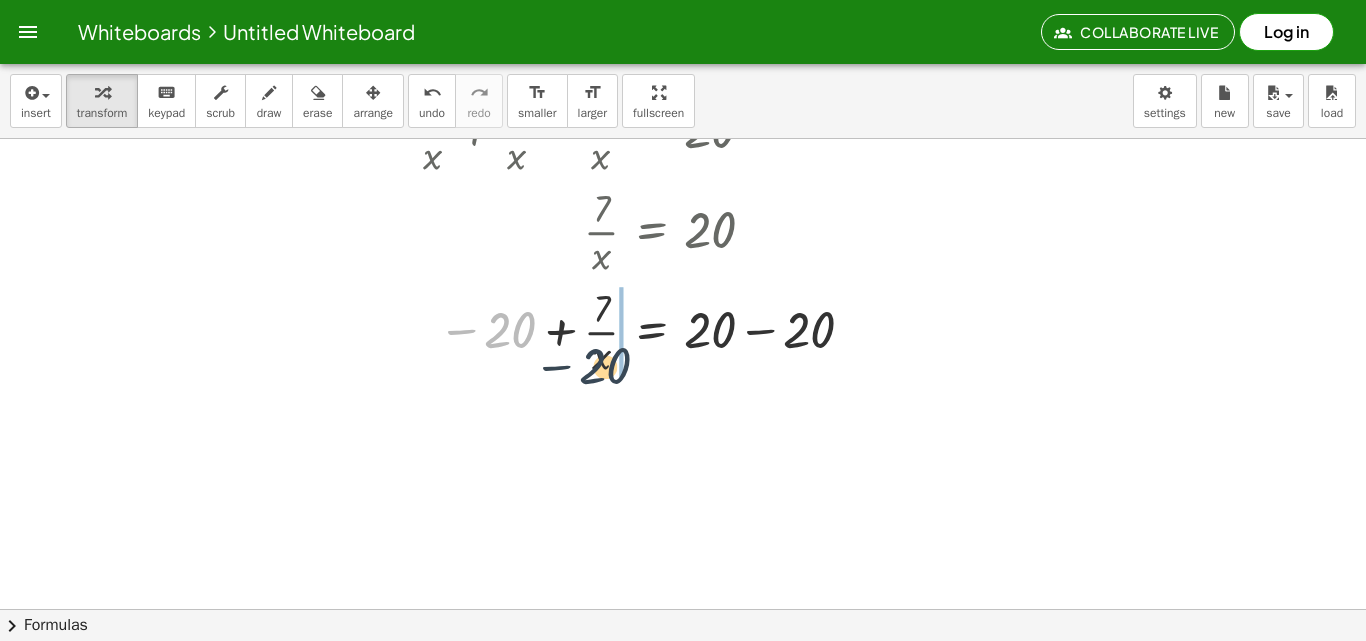 drag, startPoint x: 493, startPoint y: 331, endPoint x: 598, endPoint y: 370, distance: 112.00893 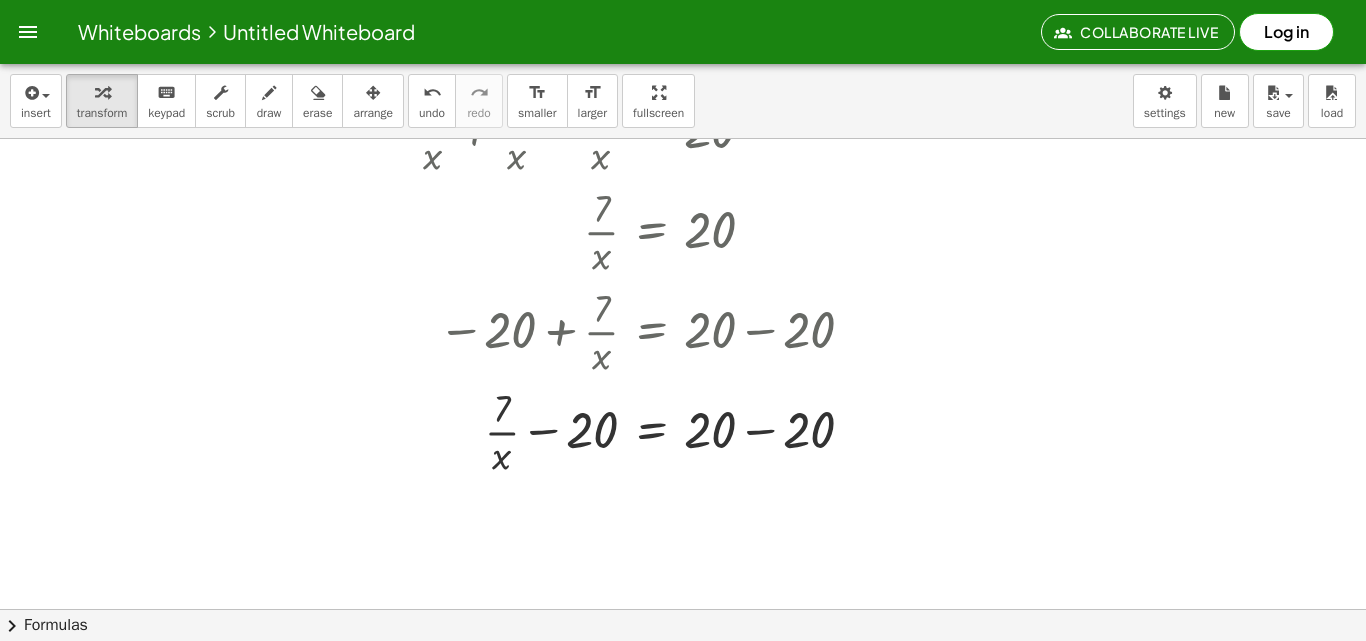 click on "insert select one: Math Expression Function Text Youtube Video Graphing Geometry Geometry 3D transform keyboard keypad scrub draw erase arrange undo undo redo redo format_size smaller format_size larger fullscreen load   save new settings" at bounding box center [683, 101] 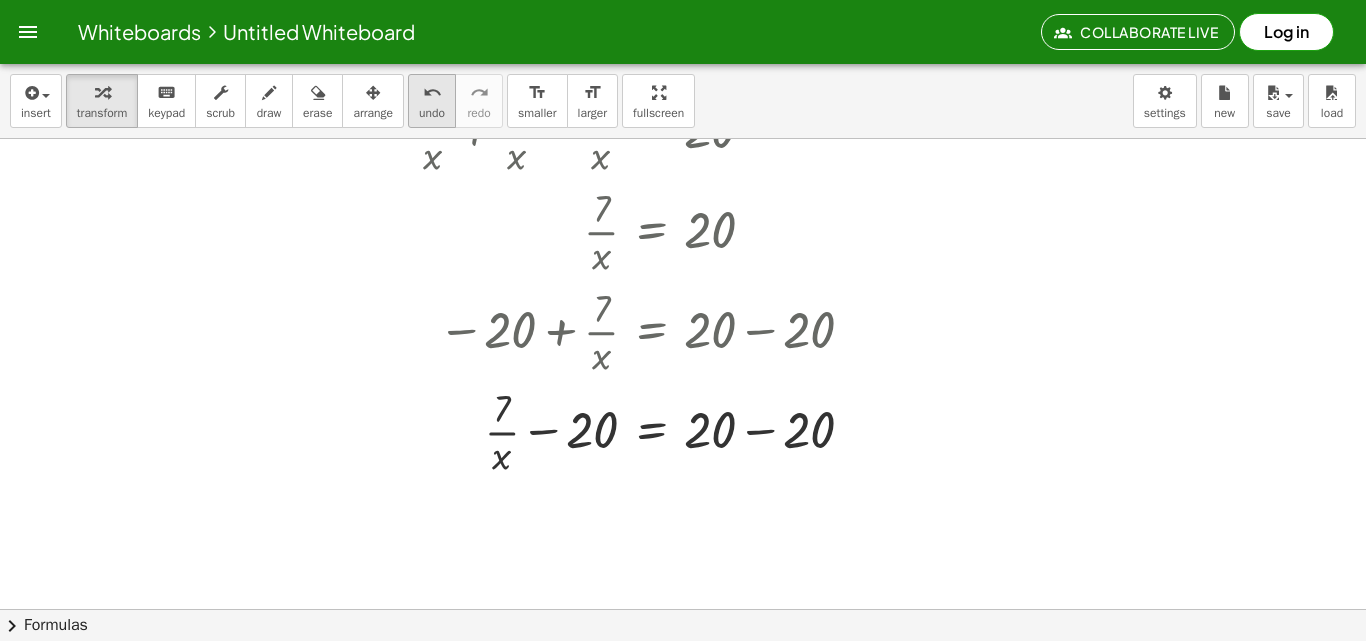 click on "undo undo" at bounding box center [432, 101] 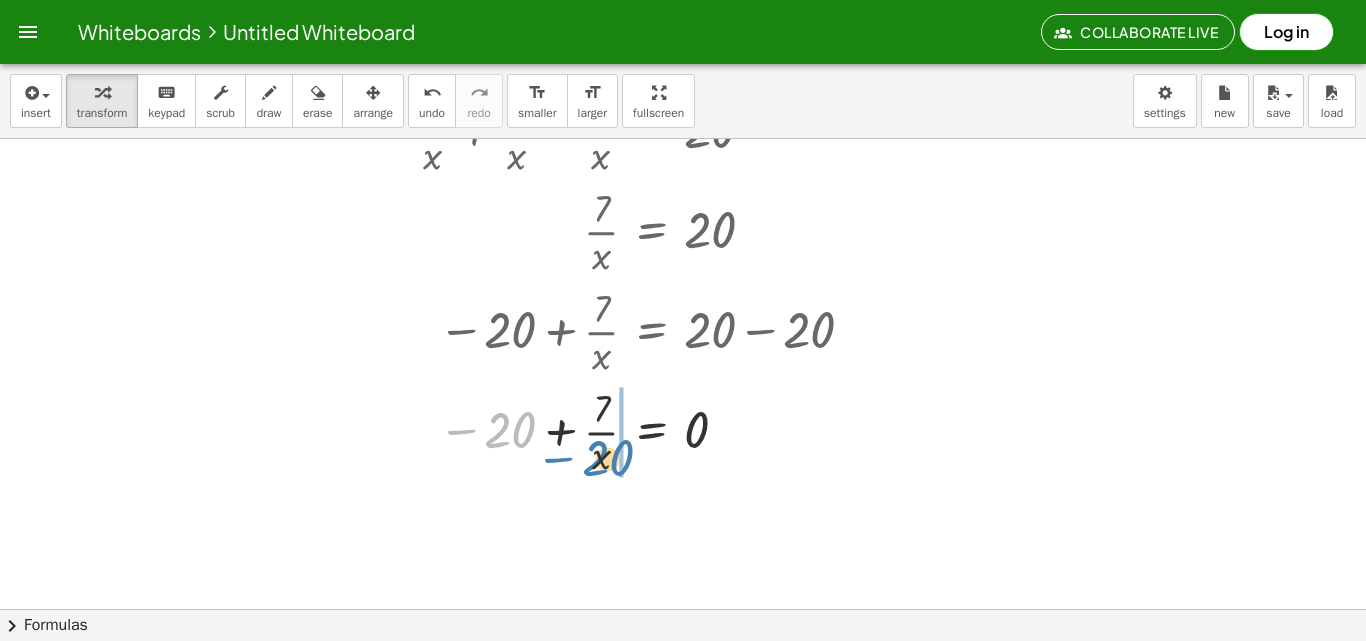 drag, startPoint x: 518, startPoint y: 418, endPoint x: 615, endPoint y: 446, distance: 100.96039 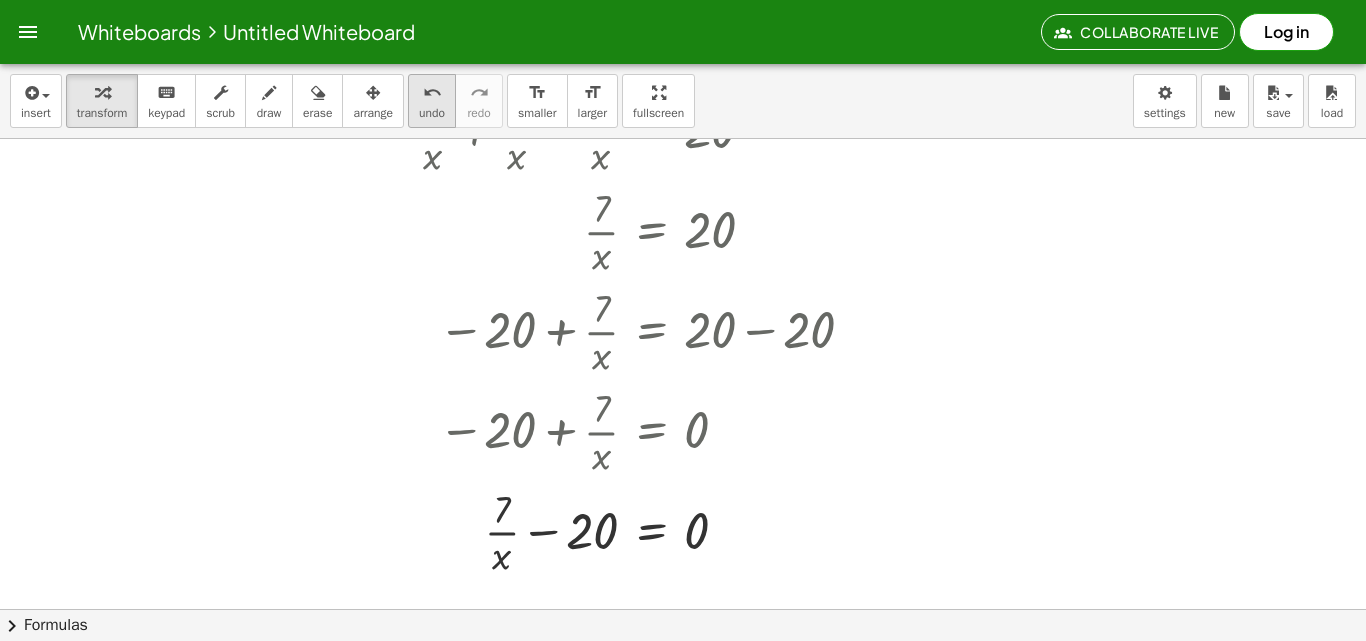 click on "undo" at bounding box center (432, 113) 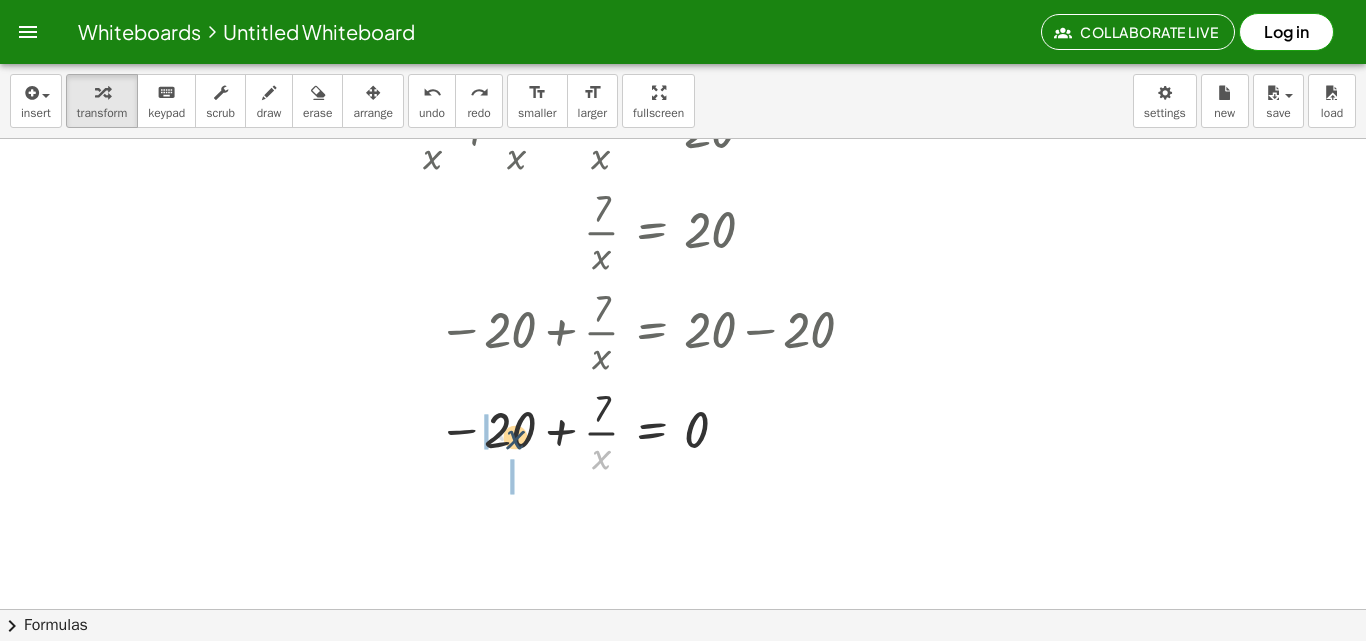 drag, startPoint x: 604, startPoint y: 458, endPoint x: 466, endPoint y: 435, distance: 139.90353 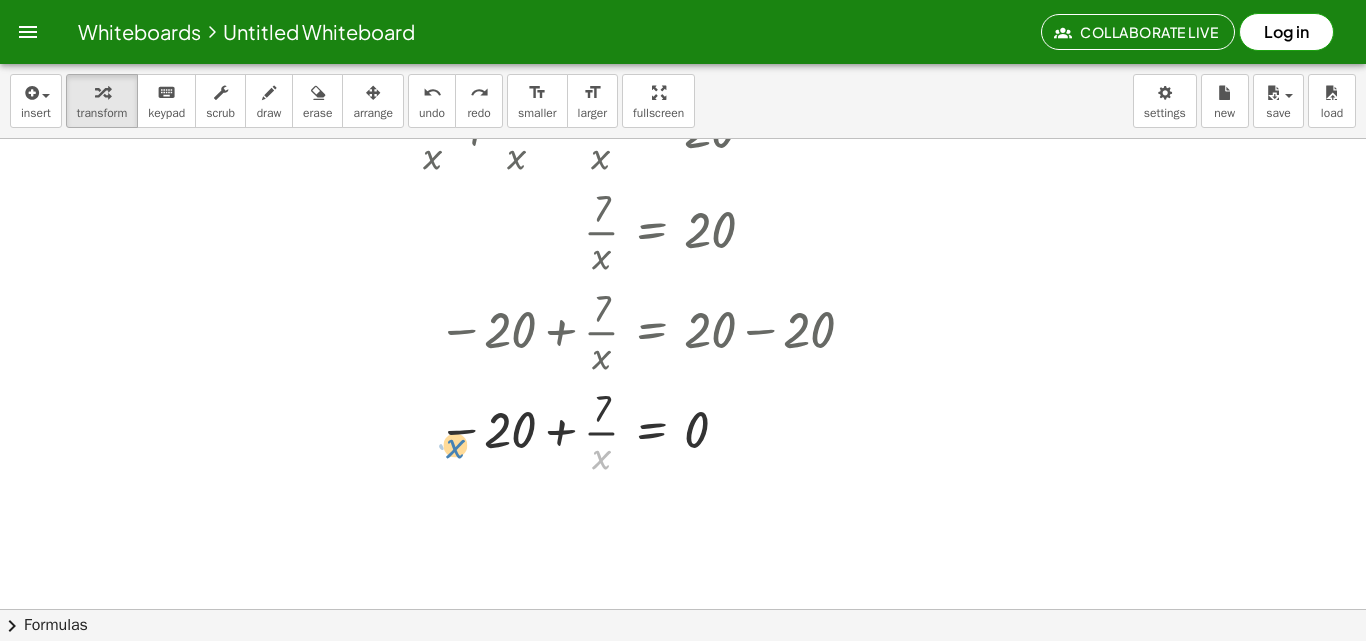 drag, startPoint x: 602, startPoint y: 456, endPoint x: 471, endPoint y: 427, distance: 134.17154 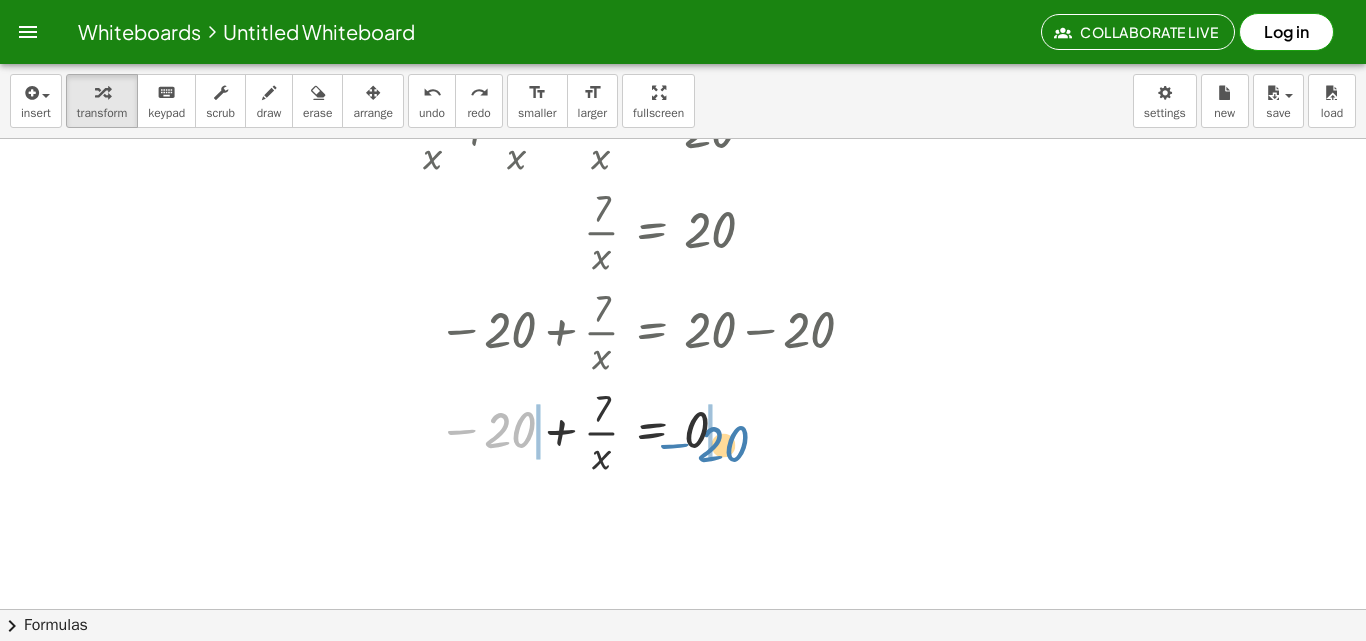 drag, startPoint x: 512, startPoint y: 422, endPoint x: 712, endPoint y: 414, distance: 200.15994 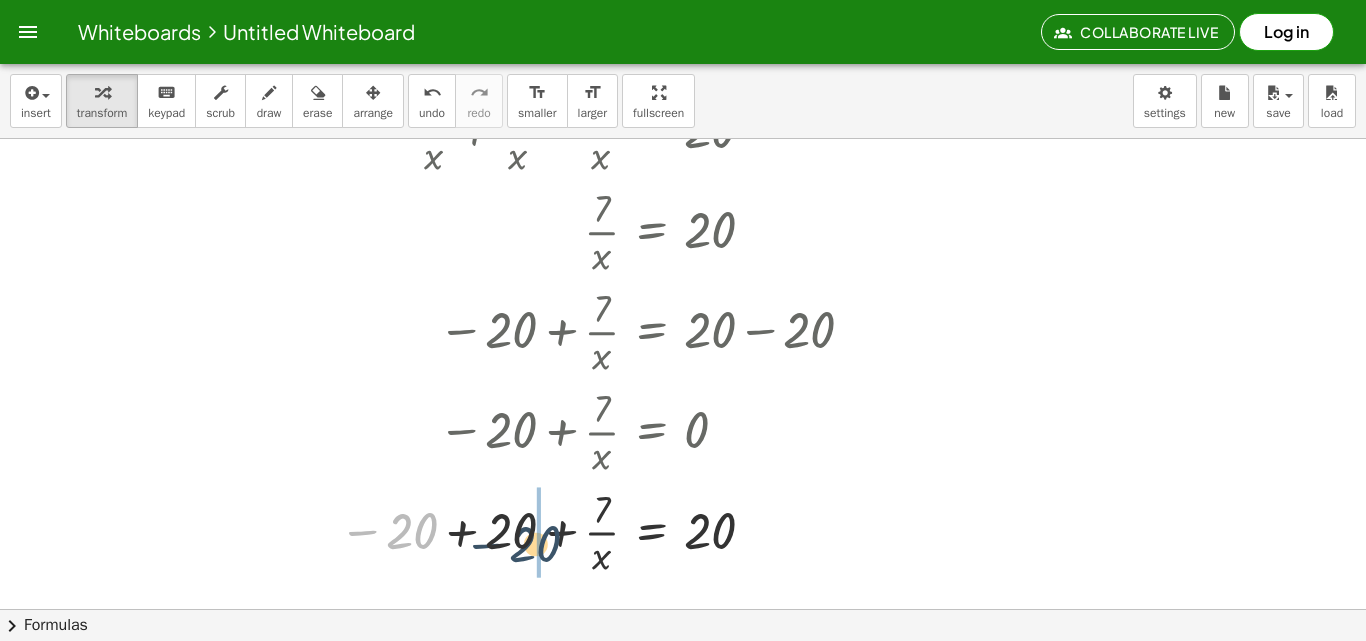 drag, startPoint x: 398, startPoint y: 528, endPoint x: 526, endPoint y: 541, distance: 128.65846 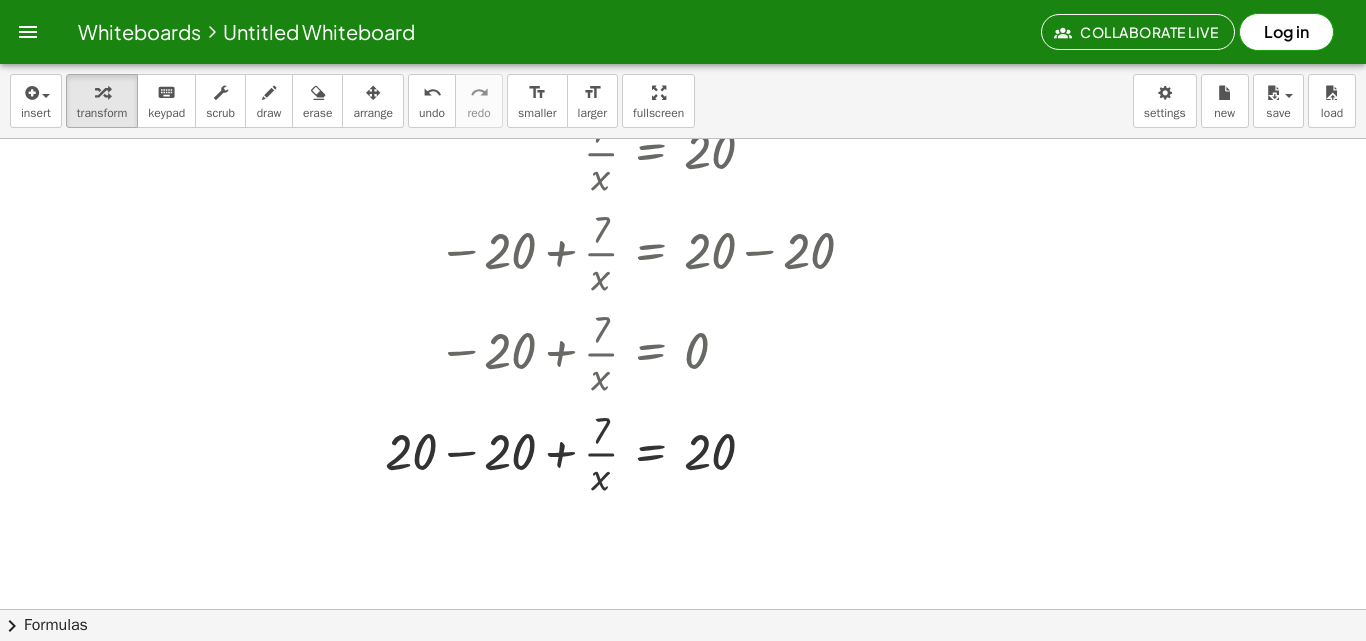 scroll, scrollTop: 300, scrollLeft: 0, axis: vertical 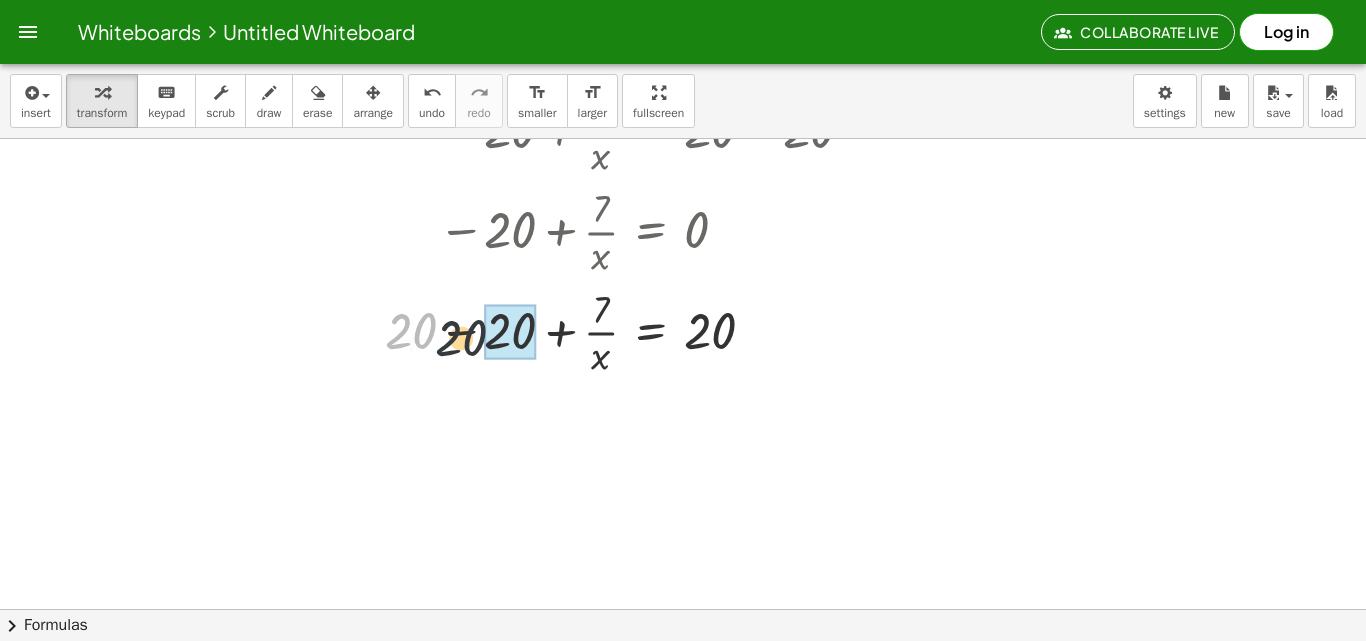 drag, startPoint x: 420, startPoint y: 318, endPoint x: 504, endPoint y: 313, distance: 84.14868 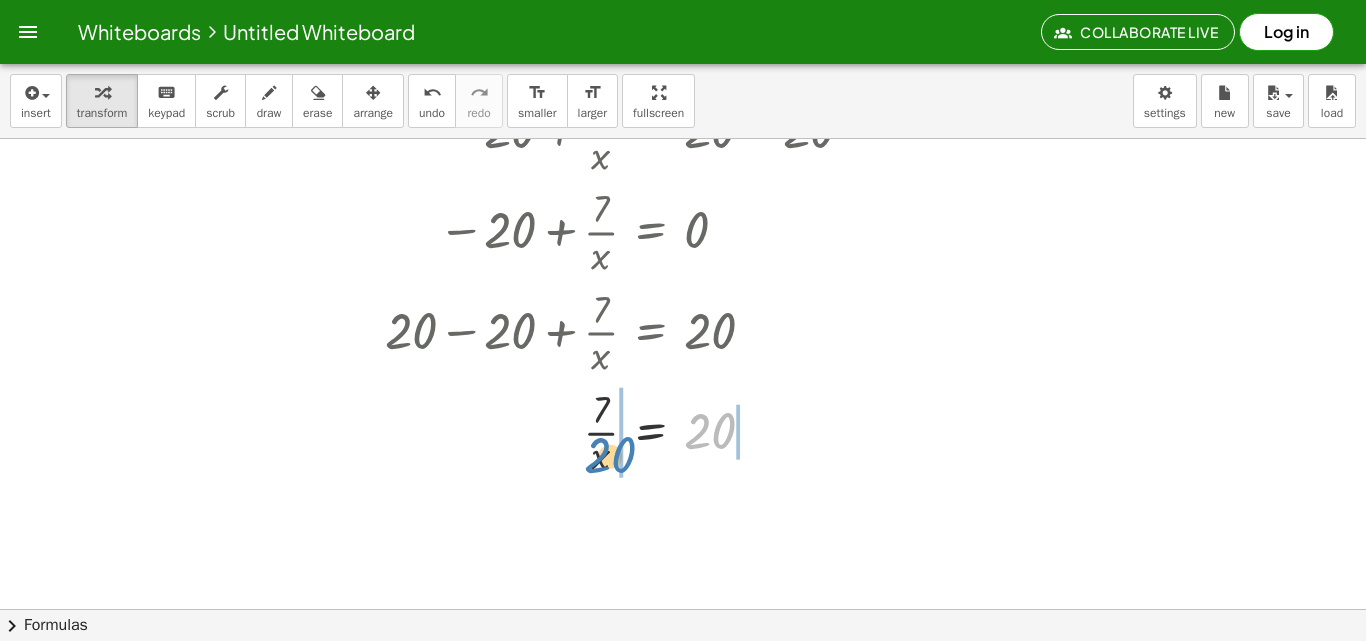 drag, startPoint x: 692, startPoint y: 429, endPoint x: 588, endPoint y: 453, distance: 106.733315 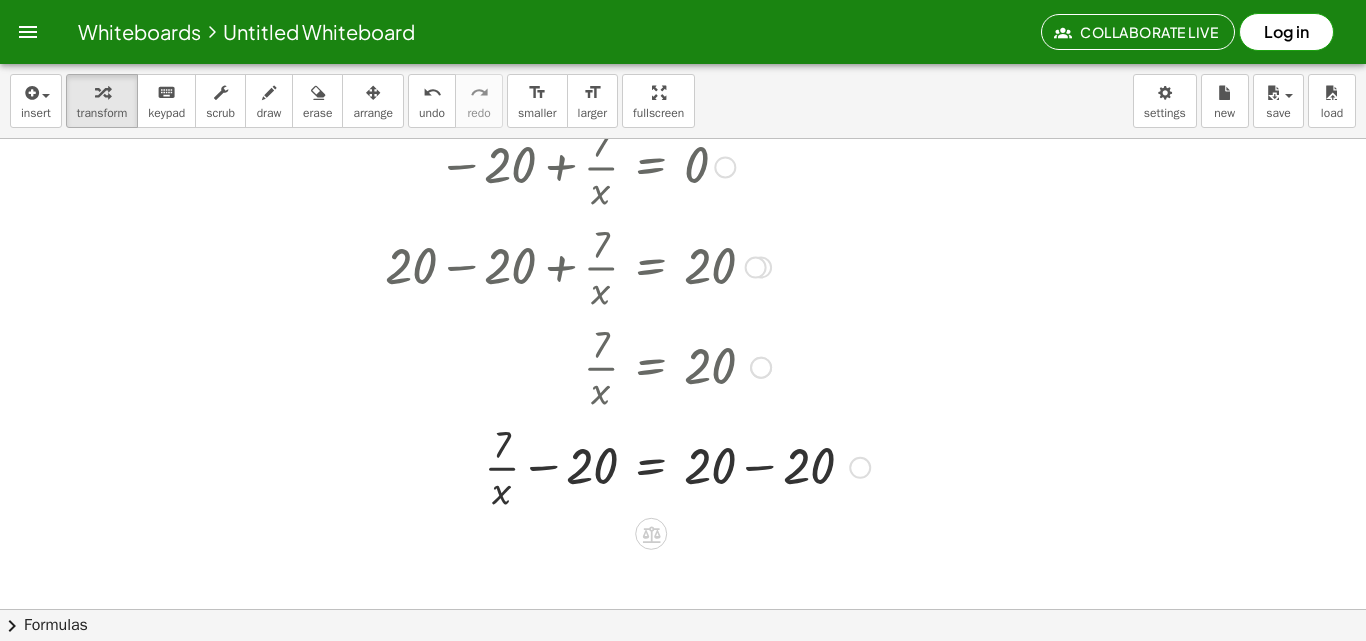 scroll, scrollTop: 400, scrollLeft: 0, axis: vertical 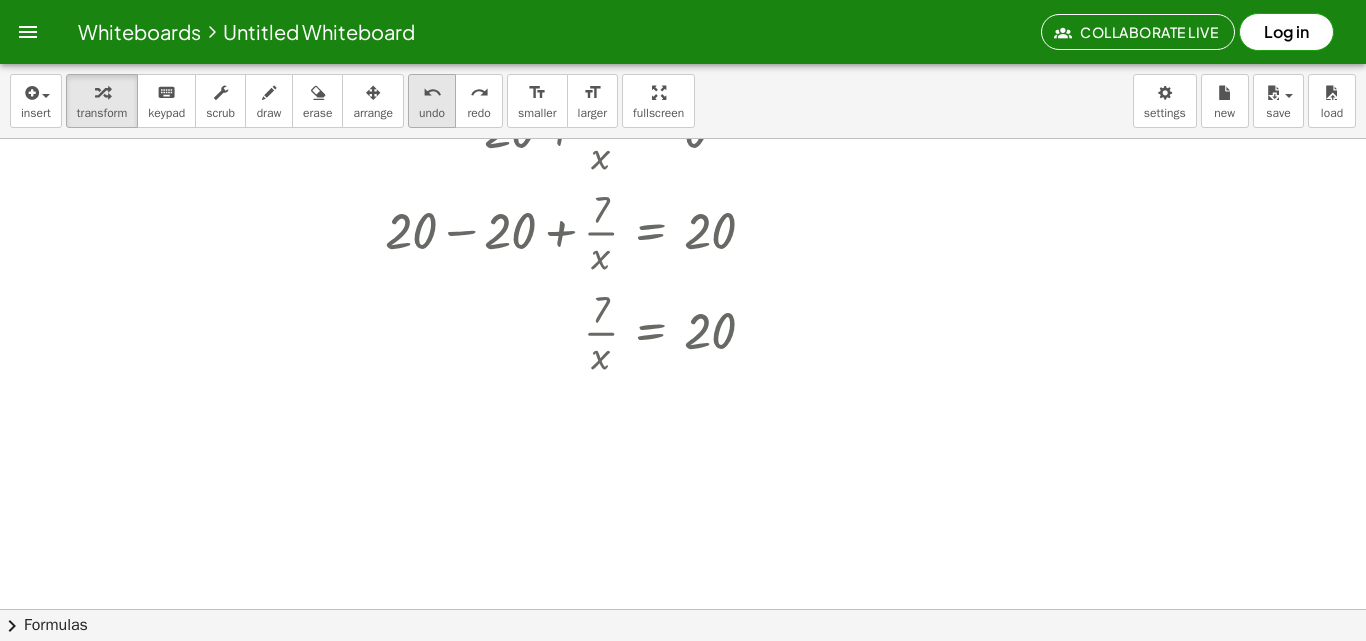 click on "undo undo" at bounding box center (432, 101) 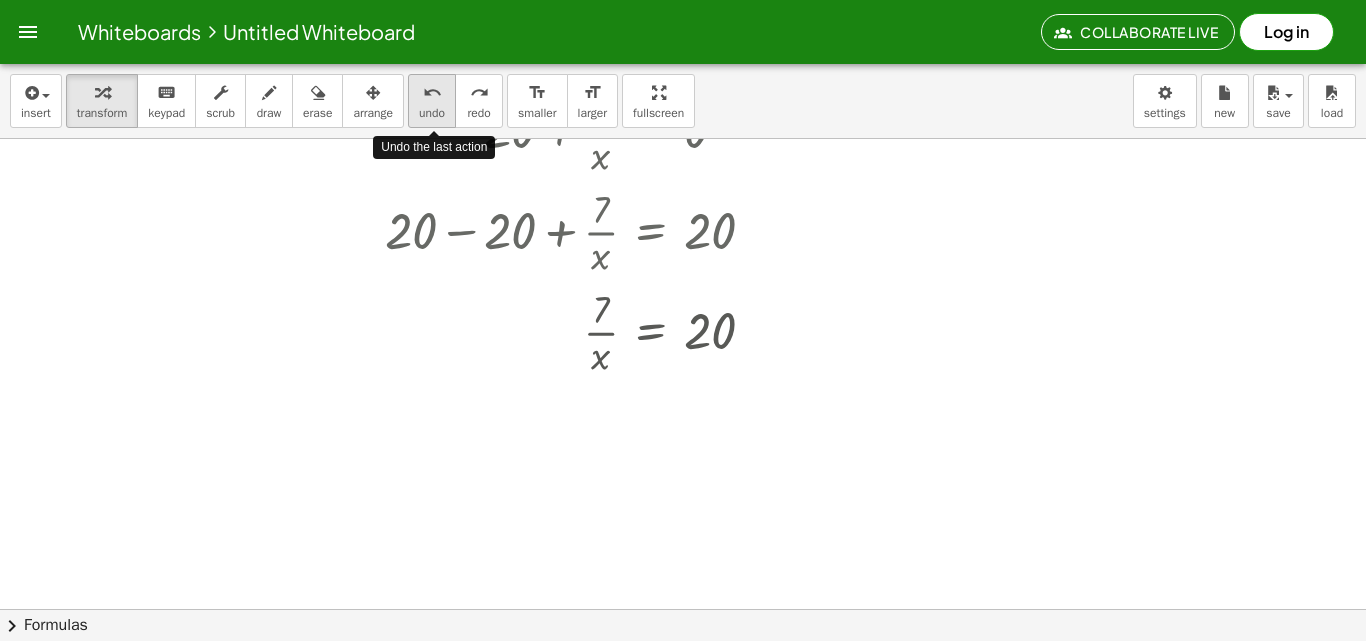 click on "undo" at bounding box center [432, 113] 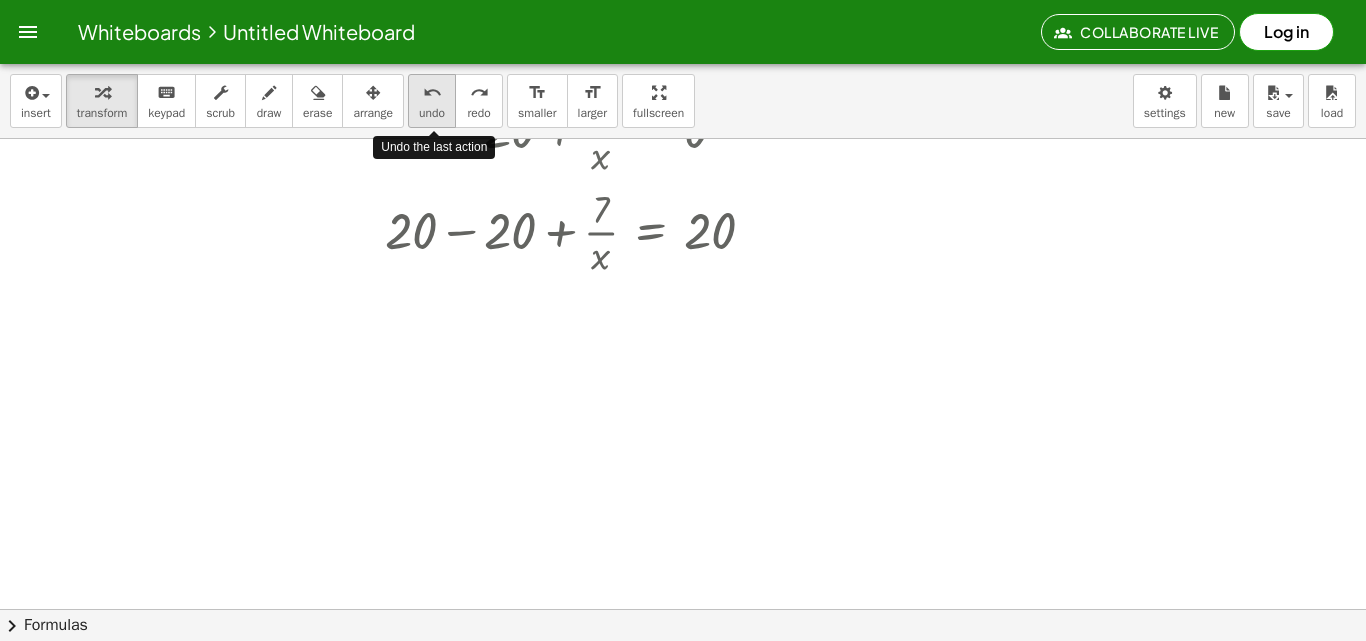 click on "undo" at bounding box center (432, 113) 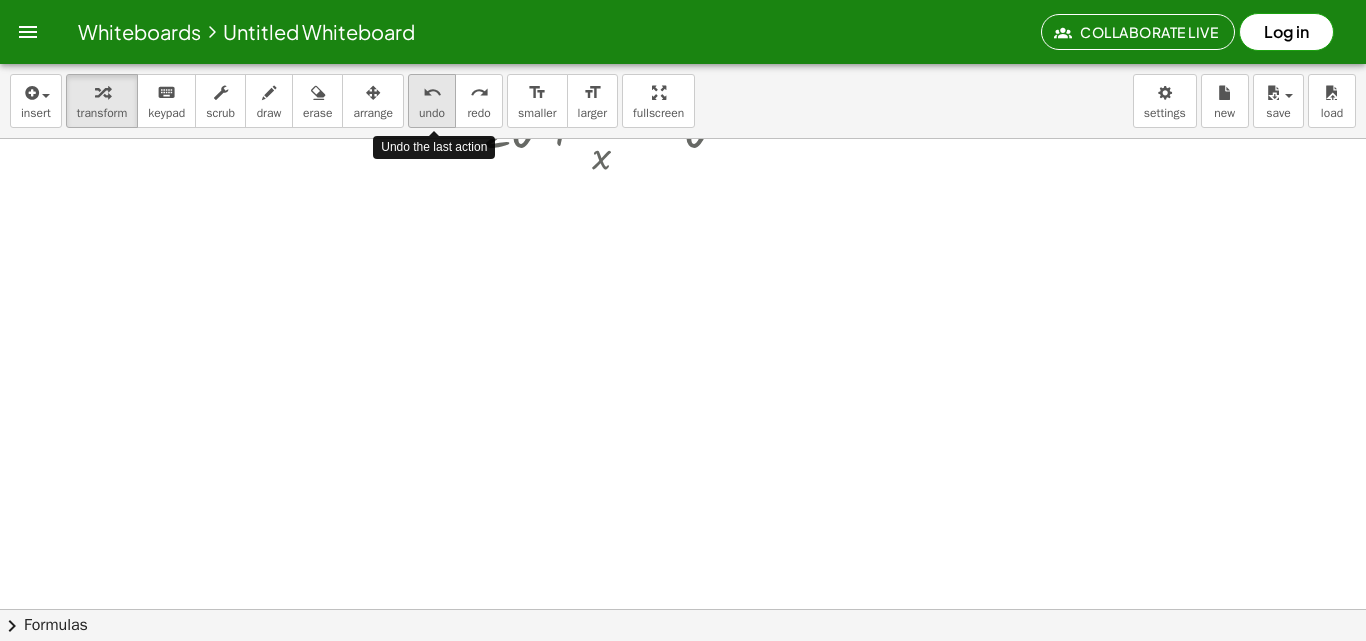 click on "undo" at bounding box center [432, 113] 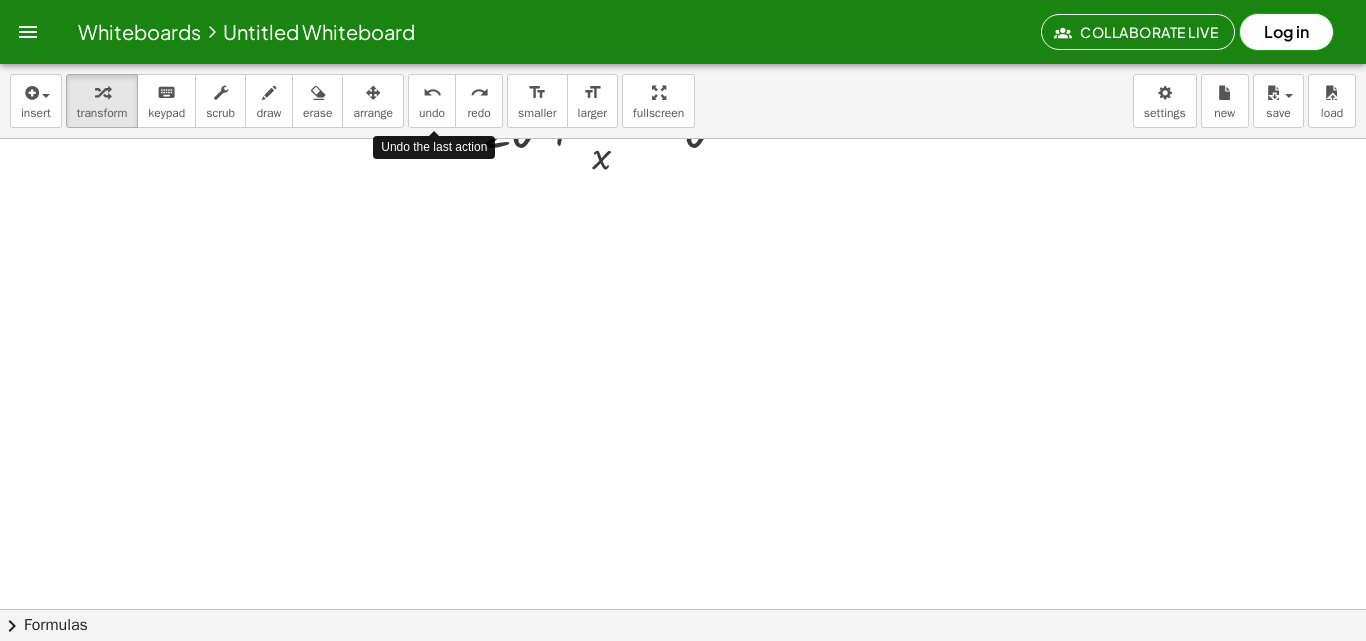 scroll, scrollTop: 0, scrollLeft: 0, axis: both 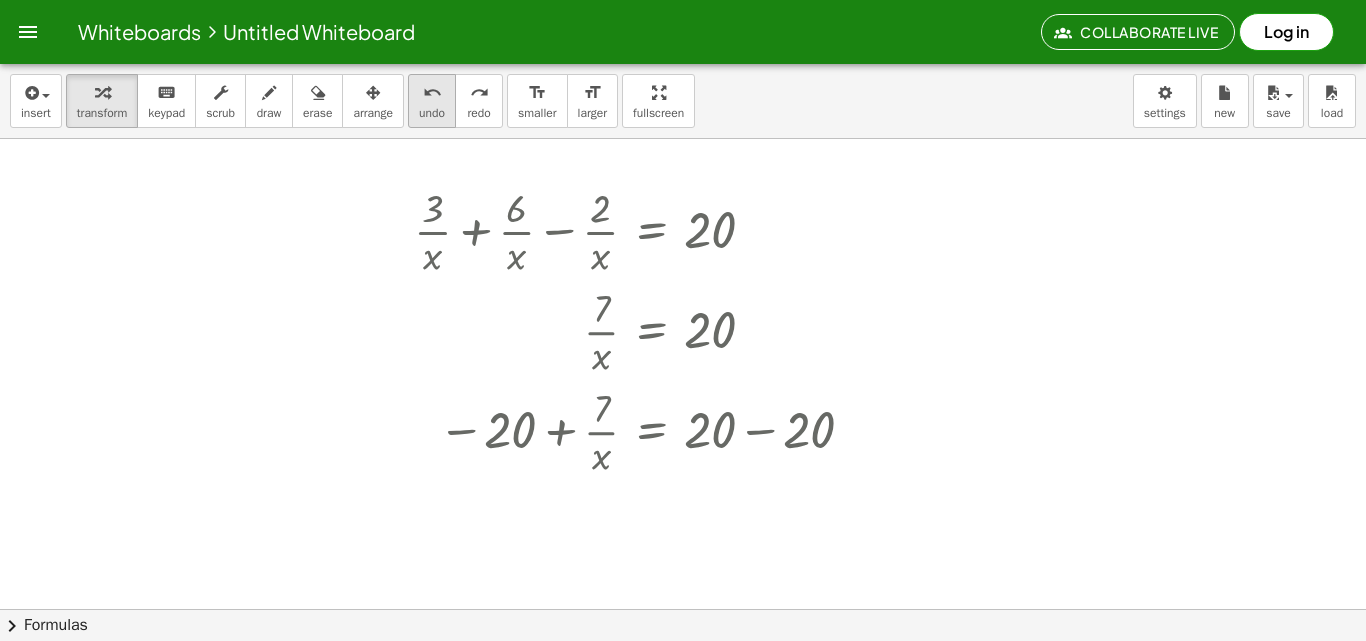 click on "undo" at bounding box center (432, 113) 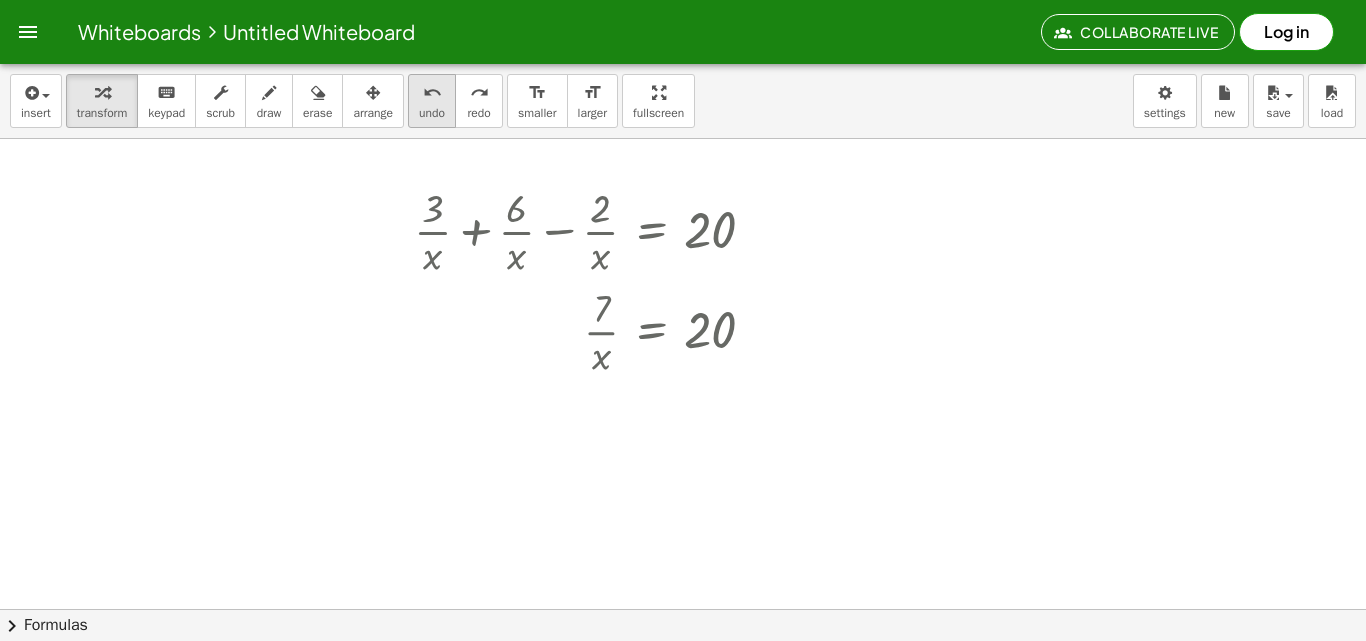 click on "undo" at bounding box center (432, 92) 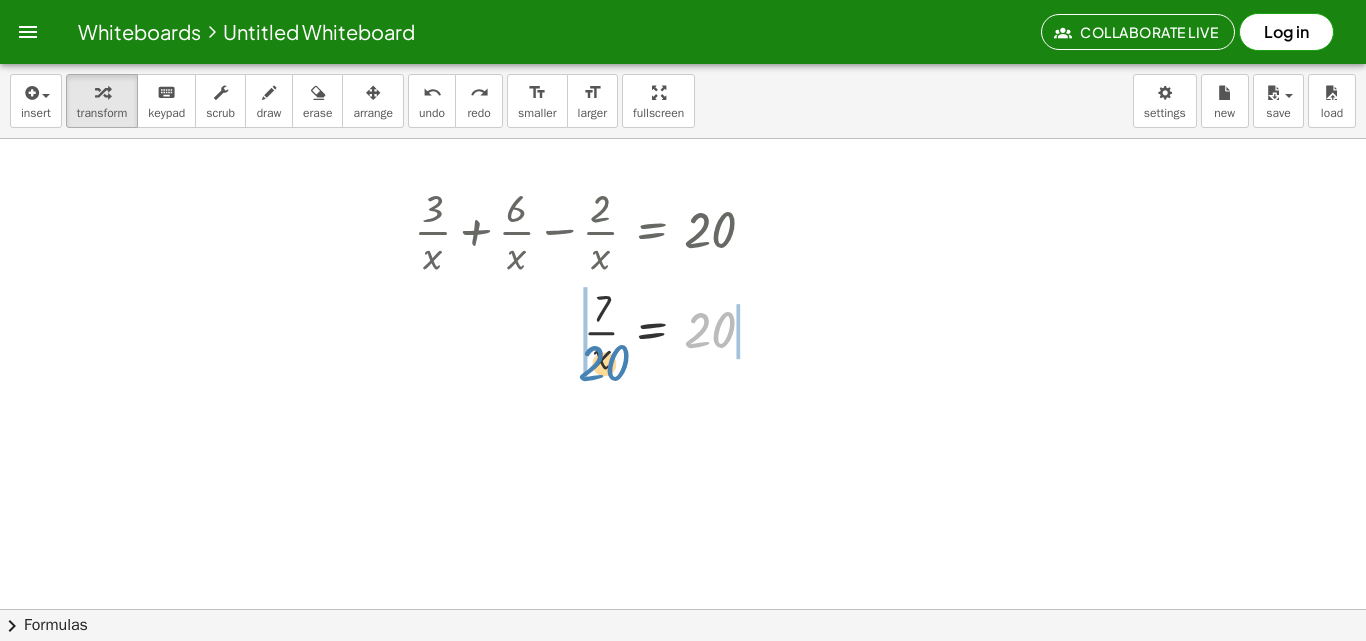 drag, startPoint x: 703, startPoint y: 334, endPoint x: 592, endPoint y: 364, distance: 114.982605 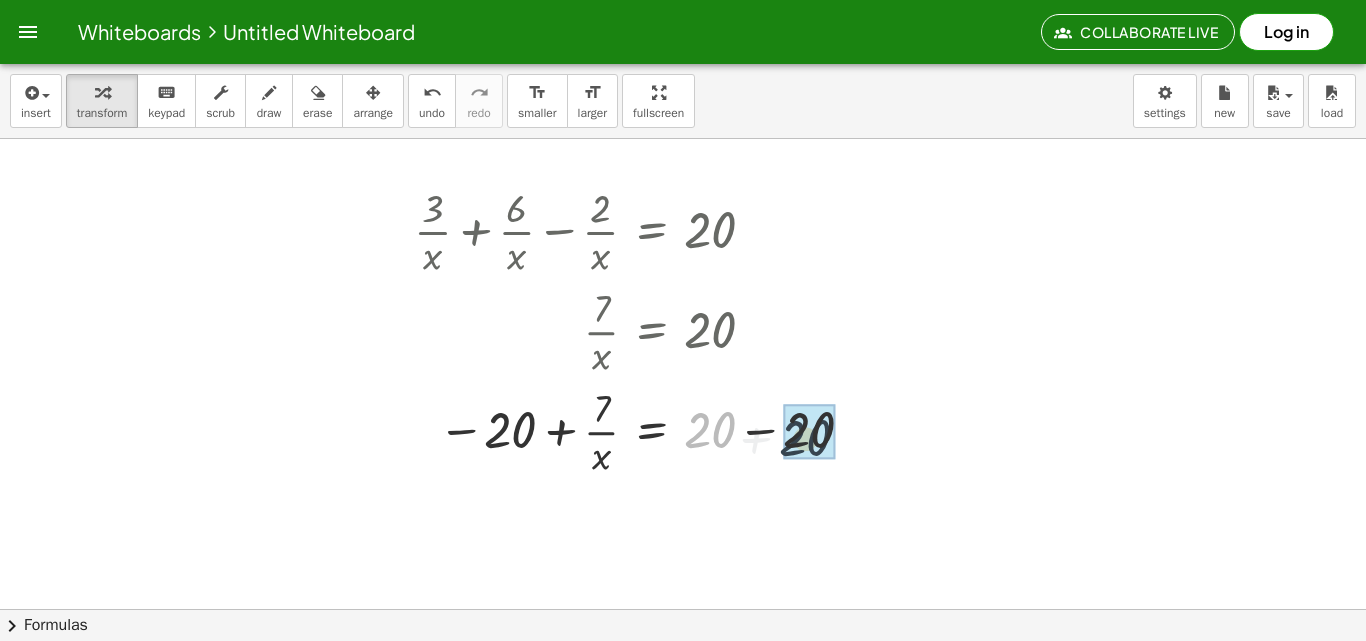 drag, startPoint x: 716, startPoint y: 438, endPoint x: 816, endPoint y: 439, distance: 100.005 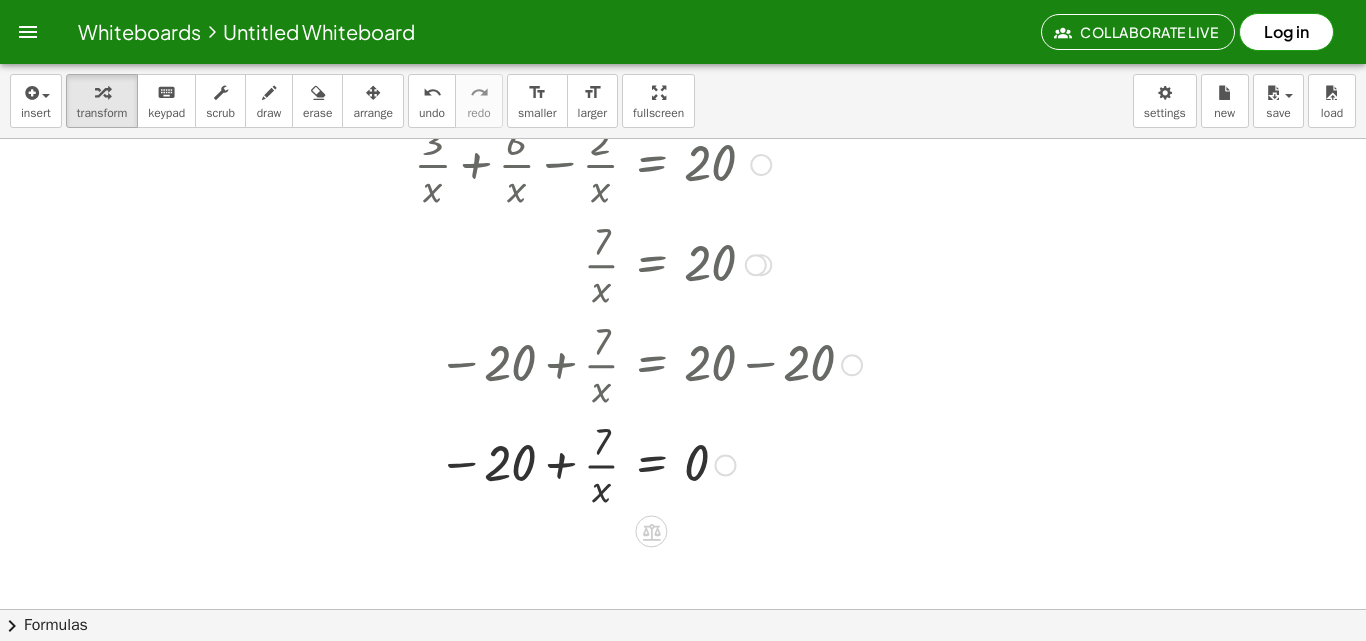 scroll, scrollTop: 100, scrollLeft: 0, axis: vertical 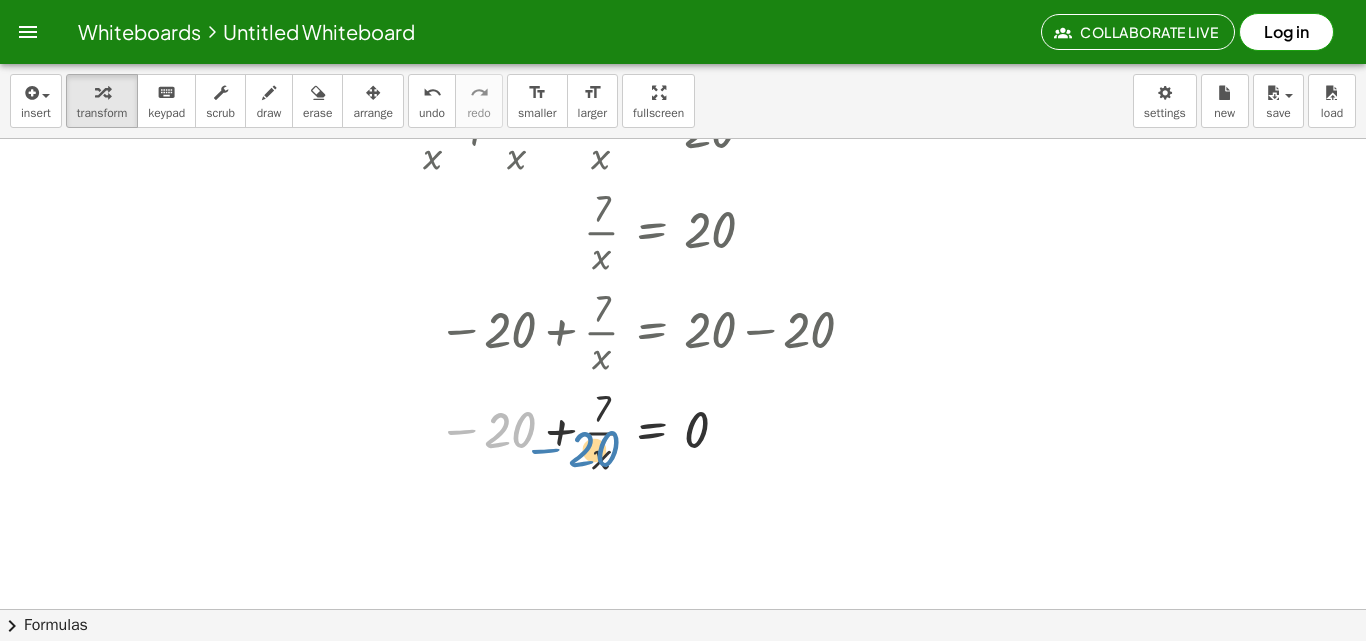 drag, startPoint x: 495, startPoint y: 437, endPoint x: 579, endPoint y: 456, distance: 86.12201 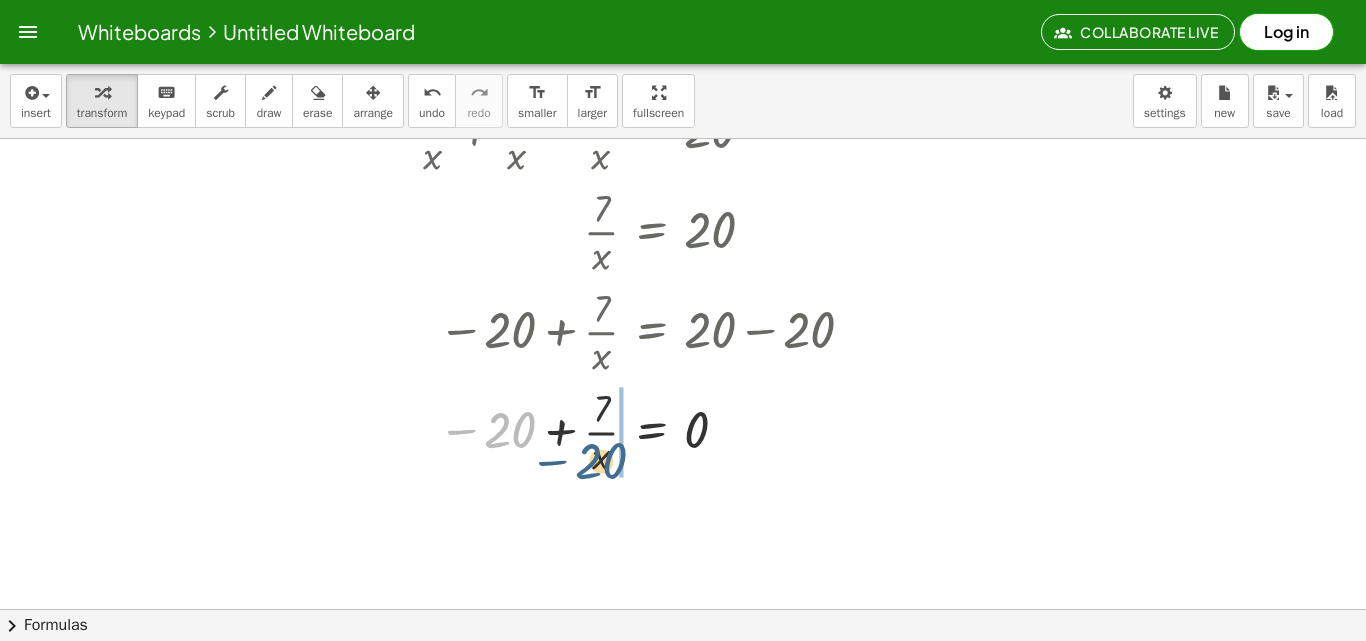 drag, startPoint x: 527, startPoint y: 438, endPoint x: 623, endPoint y: 466, distance: 100 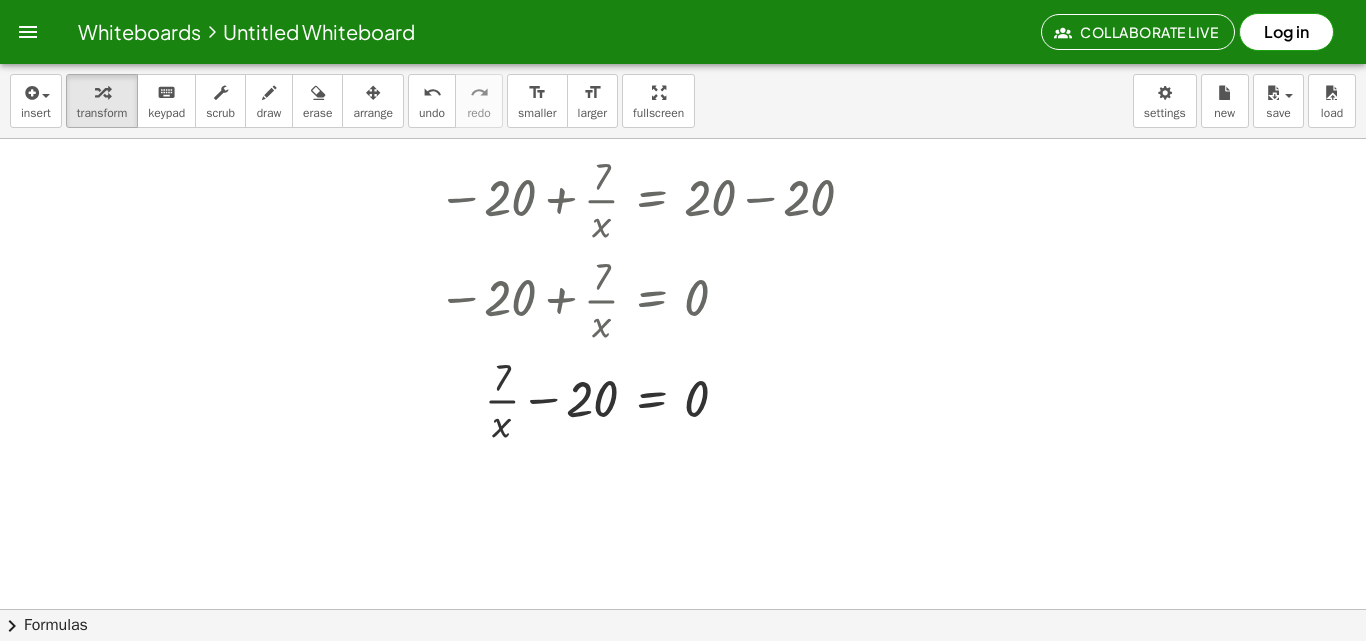 scroll, scrollTop: 200, scrollLeft: 0, axis: vertical 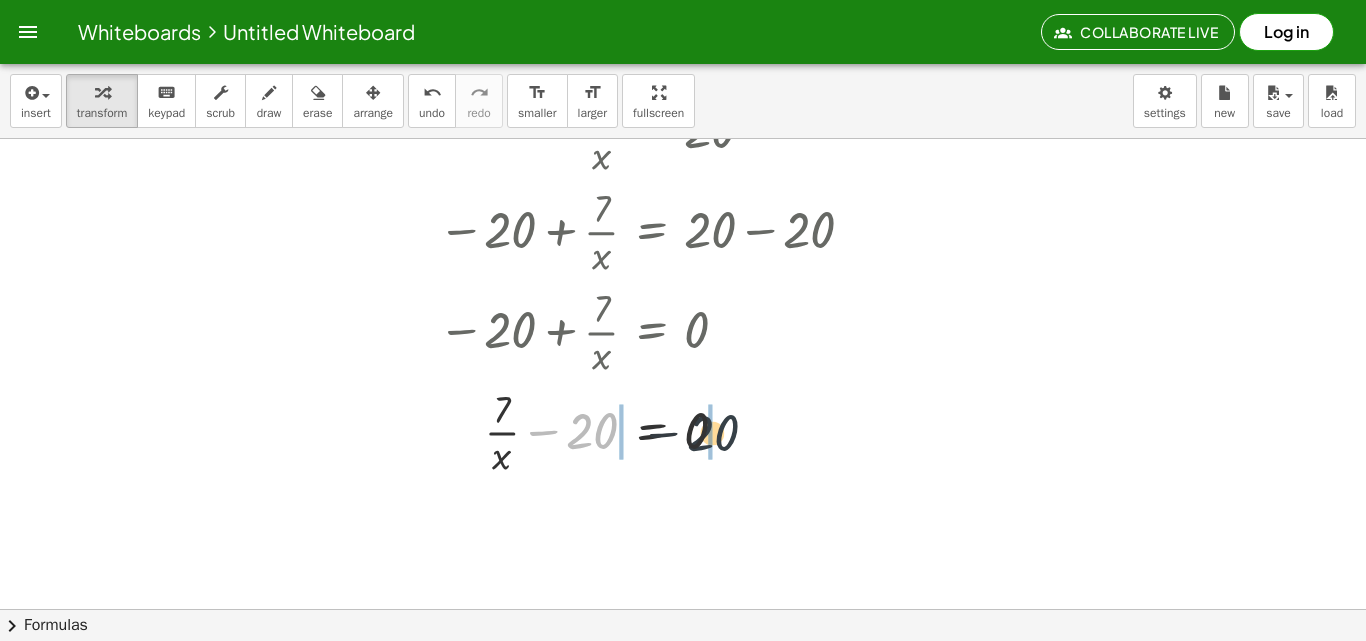 drag, startPoint x: 581, startPoint y: 426, endPoint x: 722, endPoint y: 428, distance: 141.01419 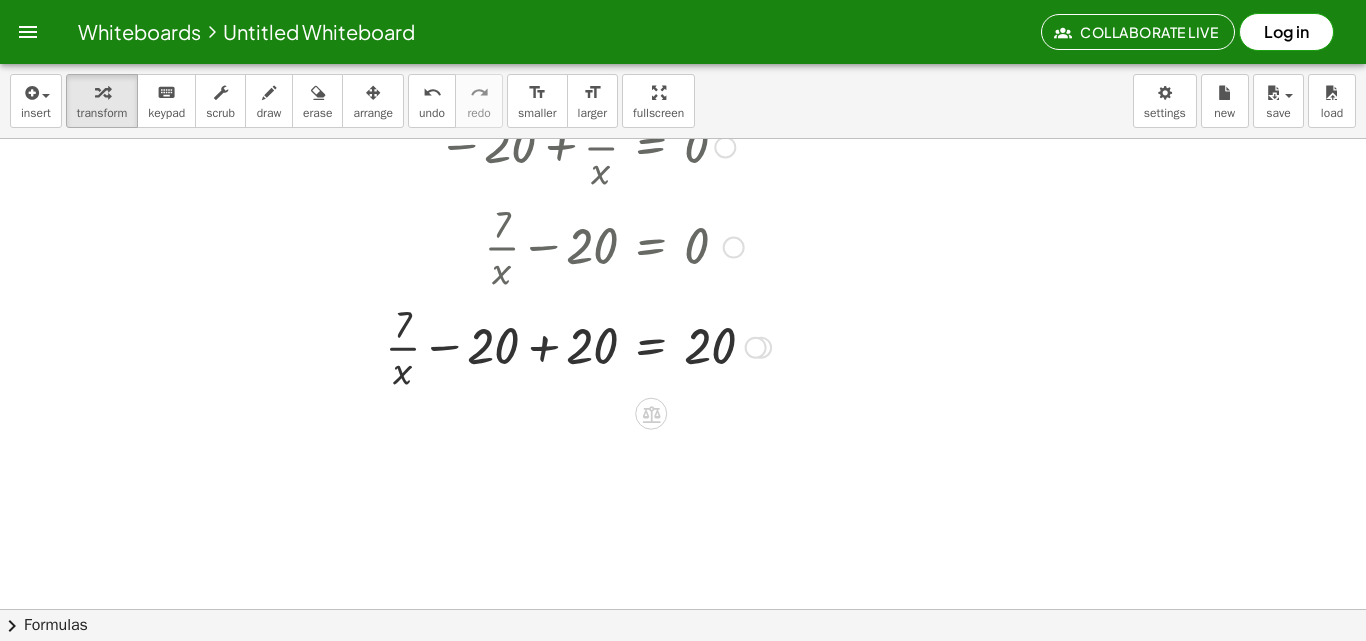 scroll, scrollTop: 400, scrollLeft: 0, axis: vertical 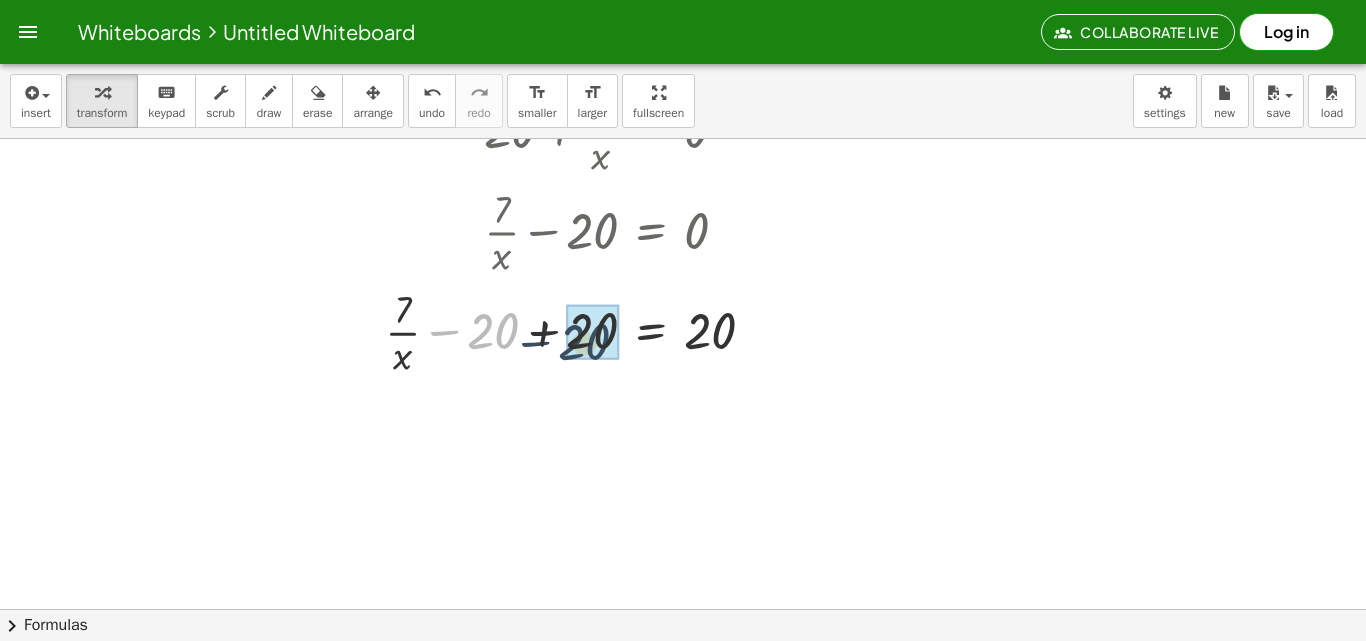 drag, startPoint x: 482, startPoint y: 320, endPoint x: 594, endPoint y: 305, distance: 113 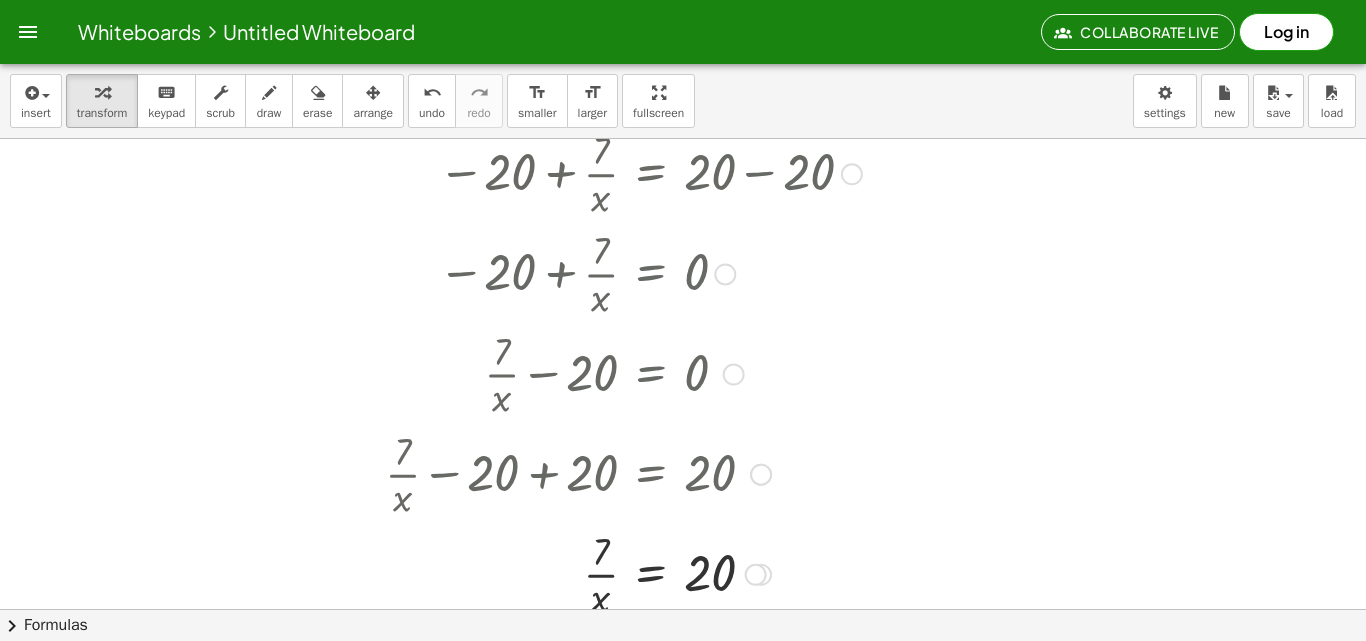 scroll, scrollTop: 470, scrollLeft: 0, axis: vertical 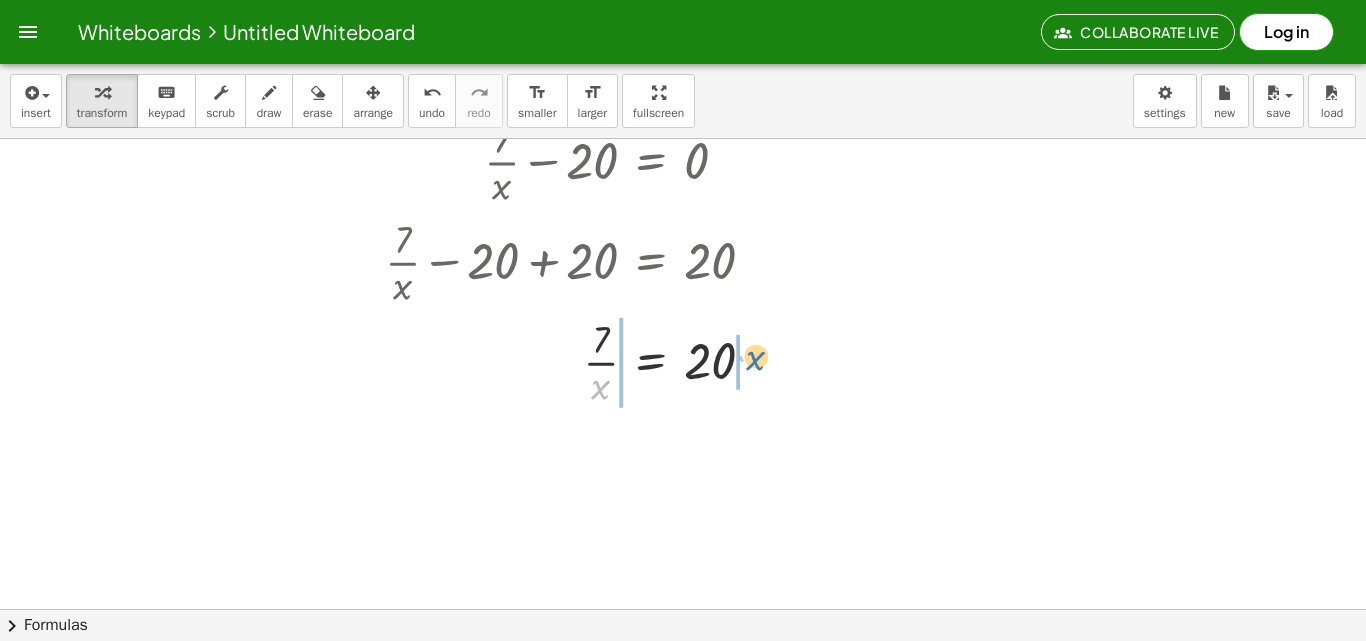 drag, startPoint x: 602, startPoint y: 396, endPoint x: 758, endPoint y: 366, distance: 158.85843 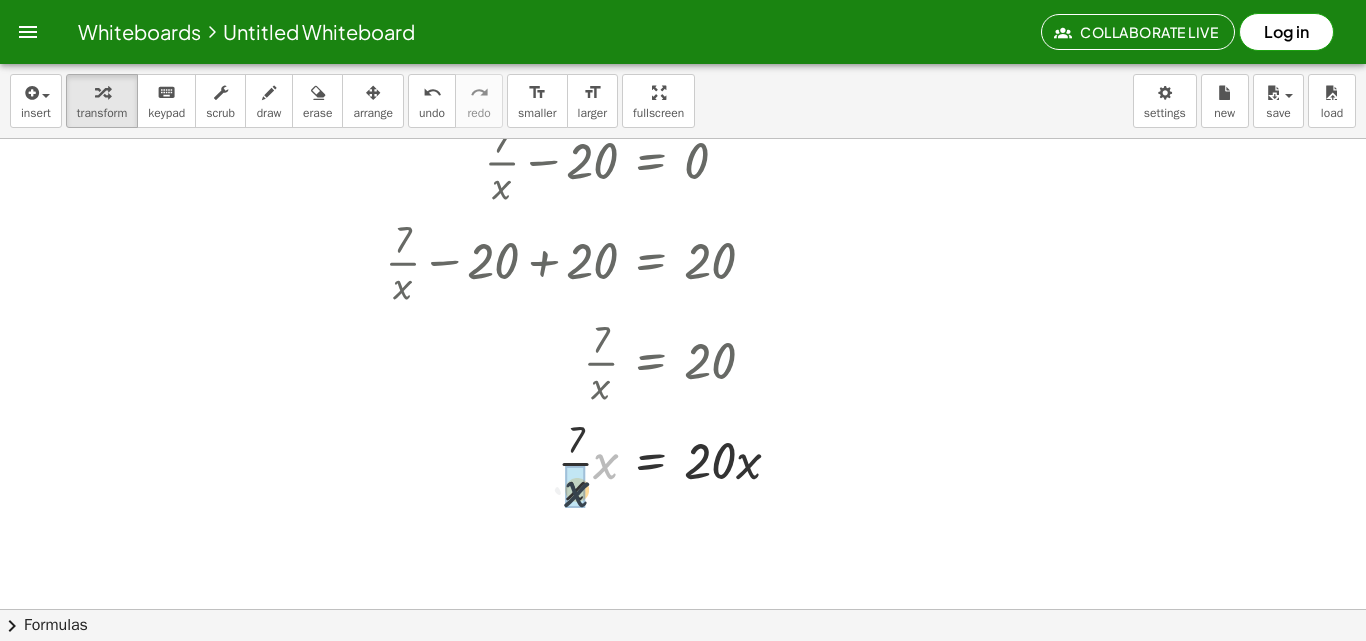 drag, startPoint x: 602, startPoint y: 459, endPoint x: 584, endPoint y: 476, distance: 24.758837 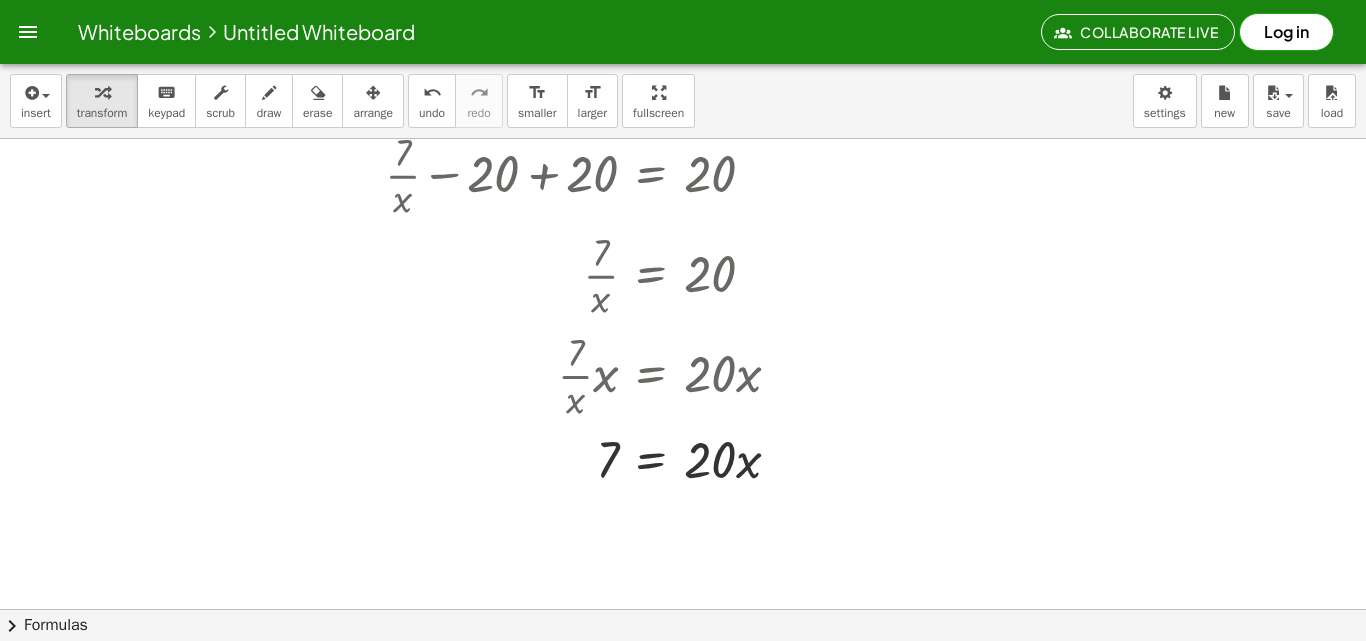 scroll, scrollTop: 670, scrollLeft: 0, axis: vertical 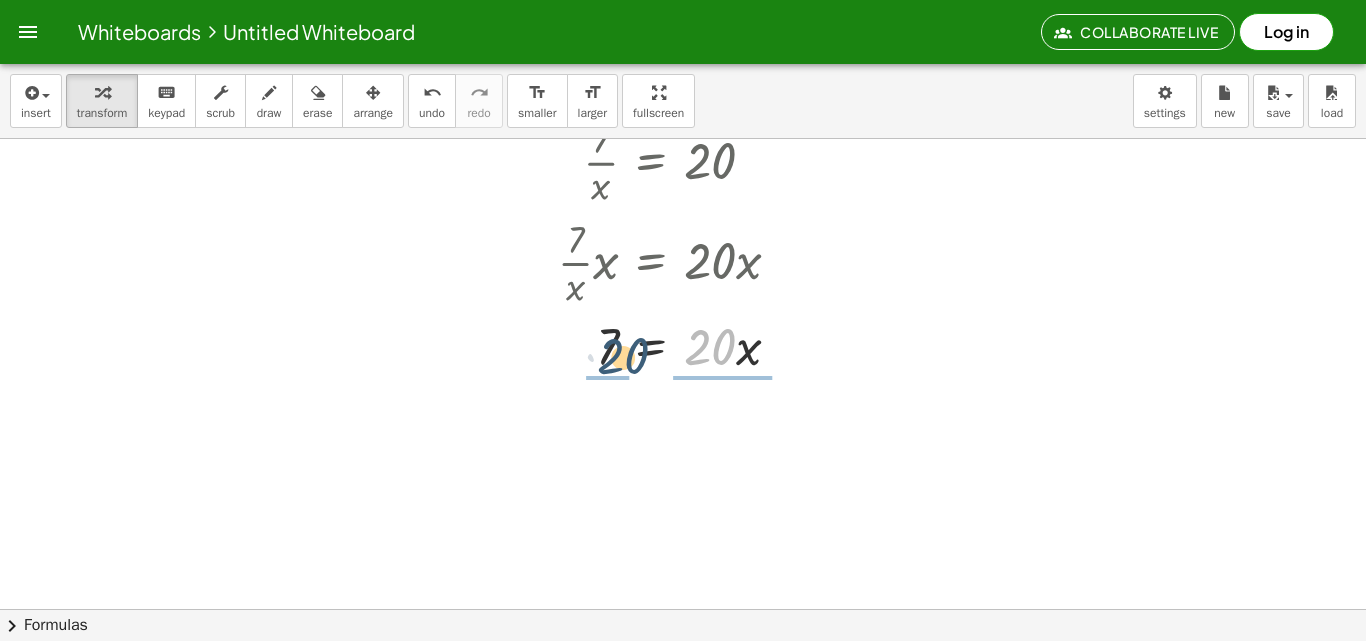 drag, startPoint x: 704, startPoint y: 357, endPoint x: 608, endPoint y: 371, distance: 97.015465 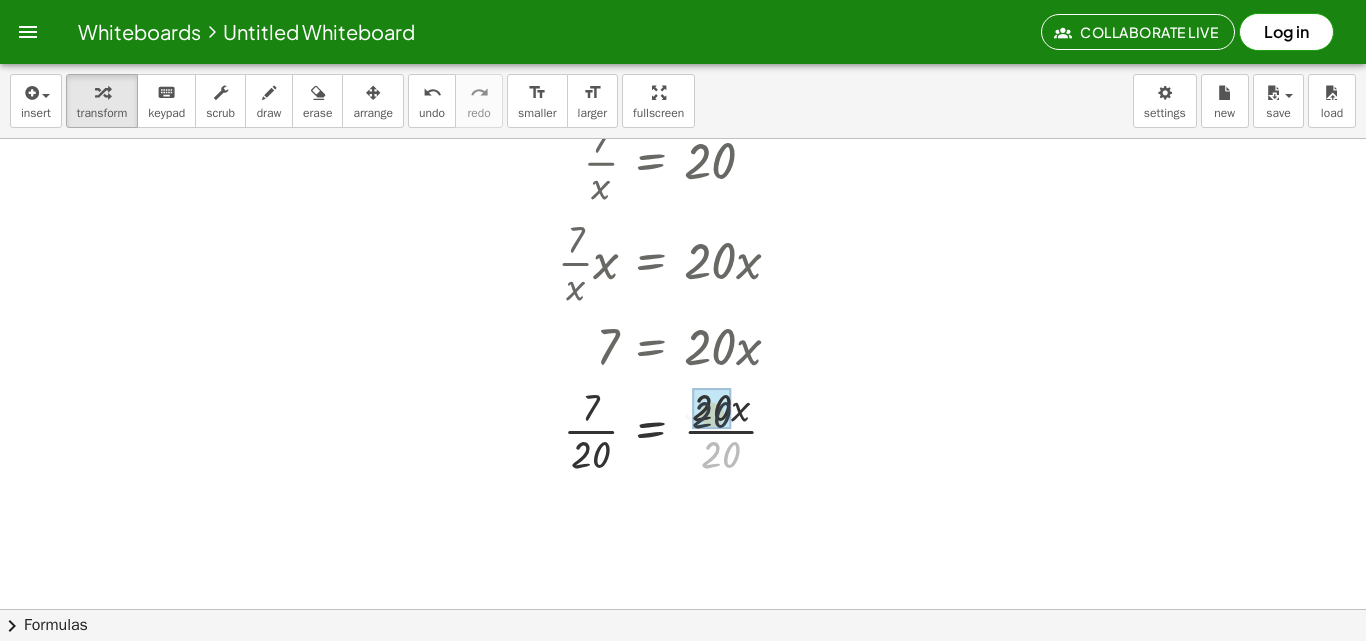 drag, startPoint x: 726, startPoint y: 462, endPoint x: 716, endPoint y: 409, distance: 53.935146 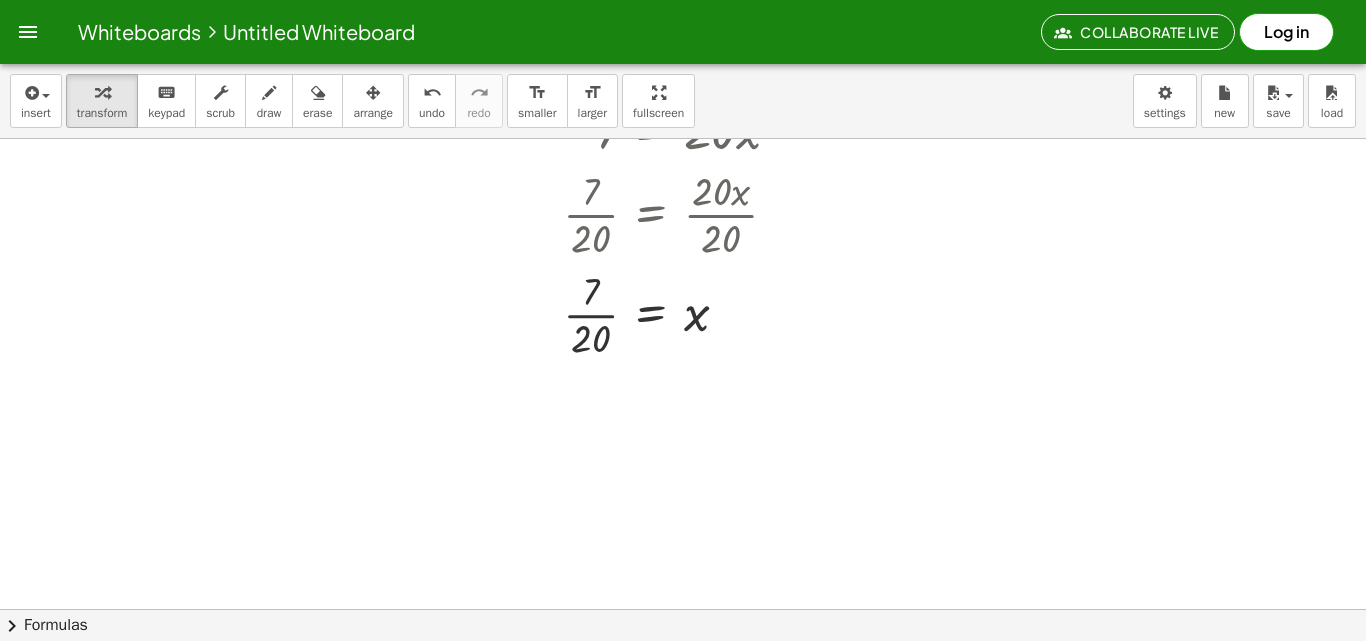 scroll, scrollTop: 900, scrollLeft: 0, axis: vertical 